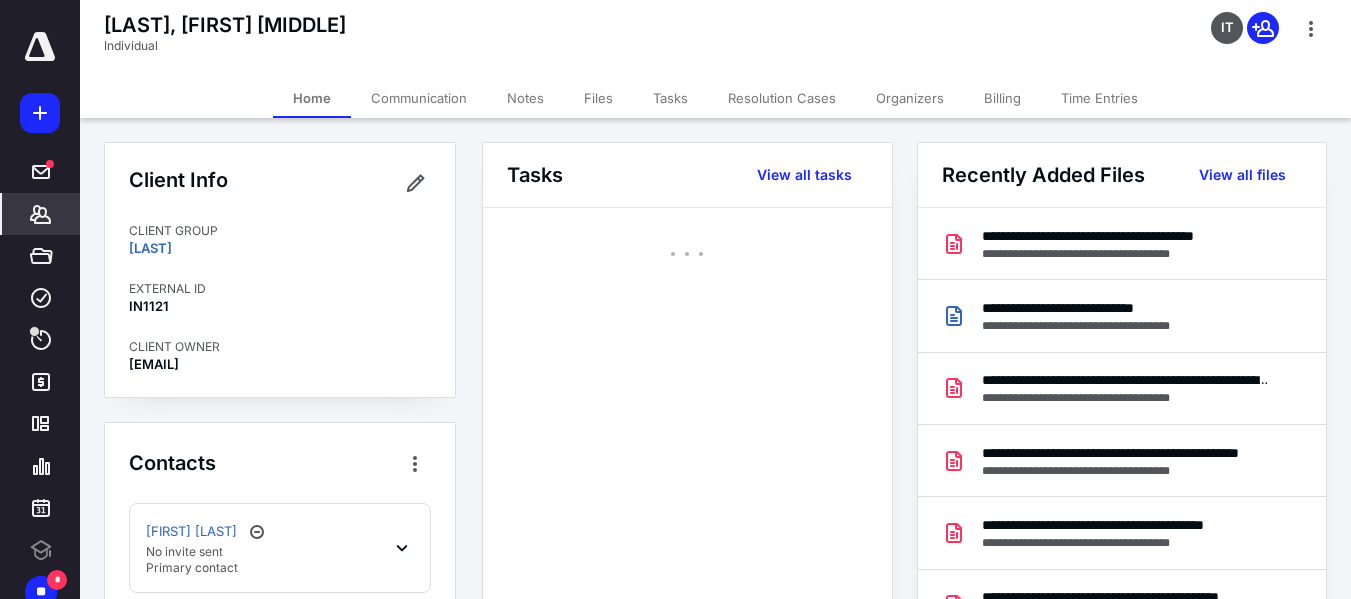 scroll, scrollTop: 0, scrollLeft: 0, axis: both 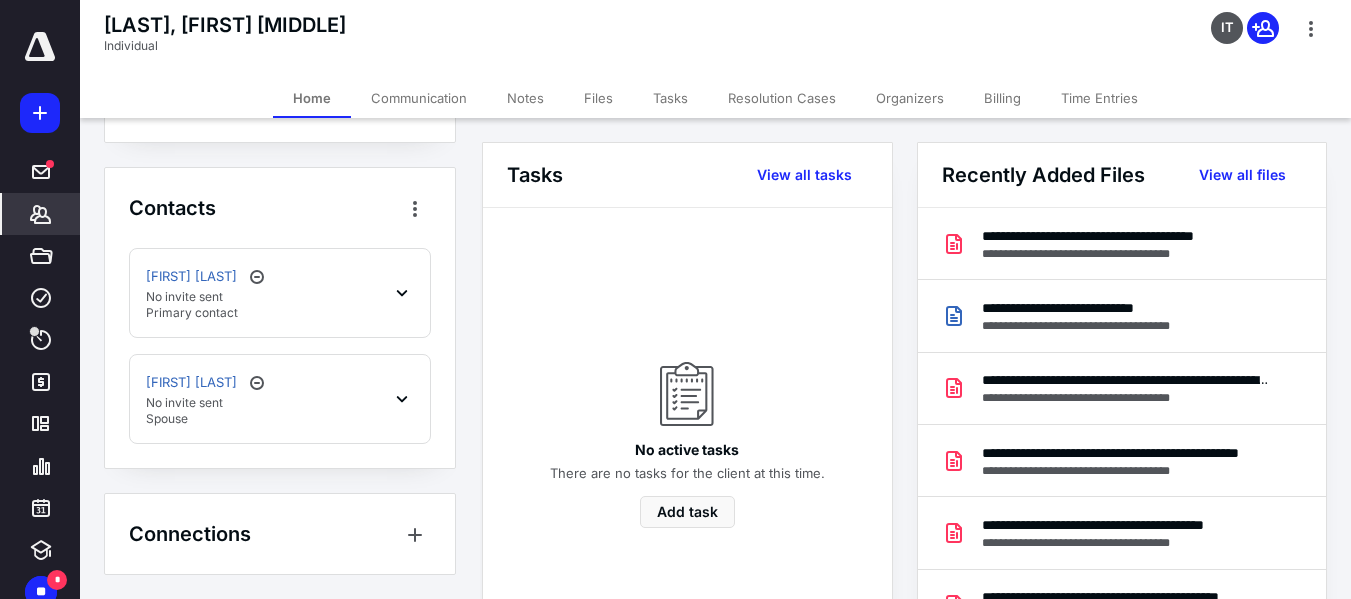 click 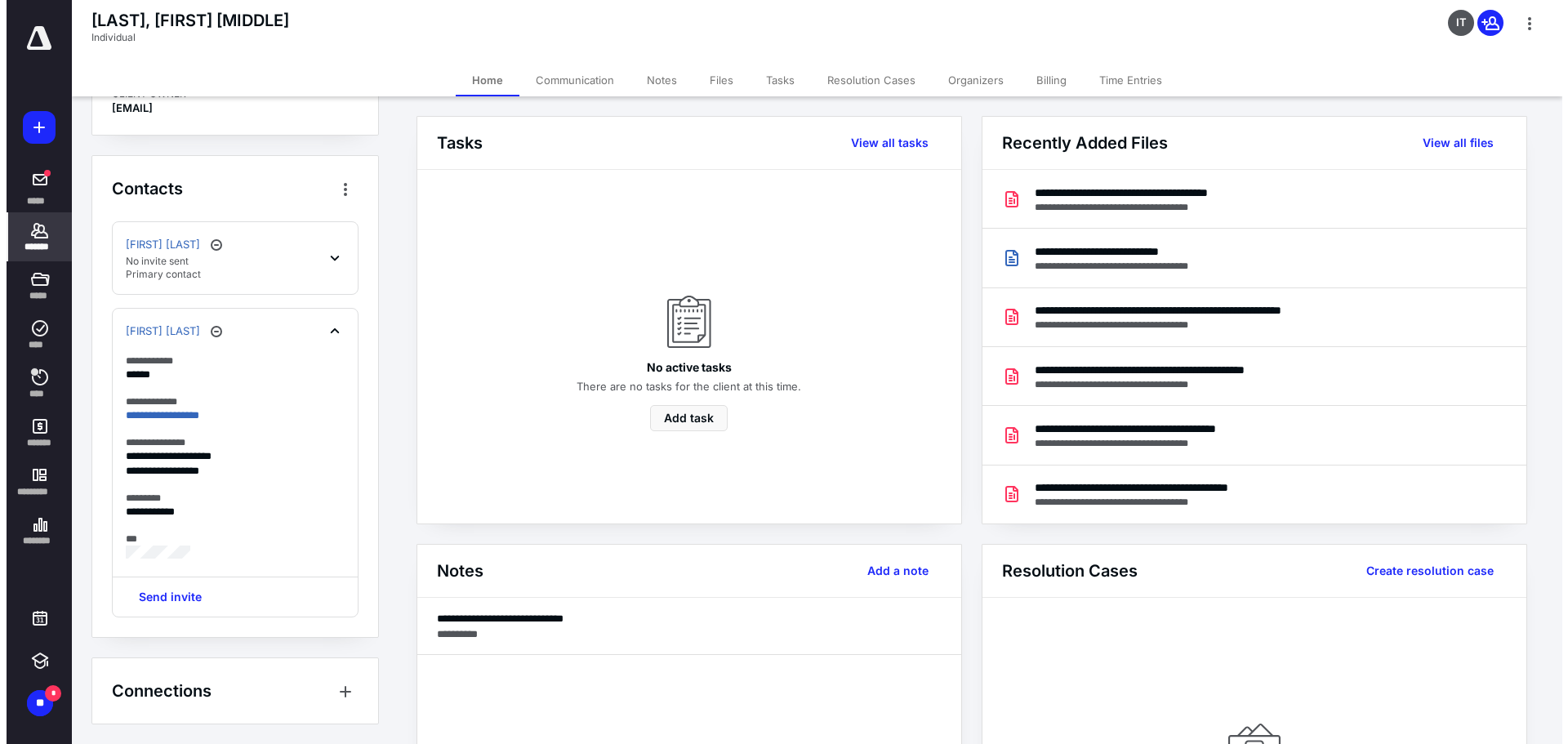 scroll, scrollTop: 186, scrollLeft: 0, axis: vertical 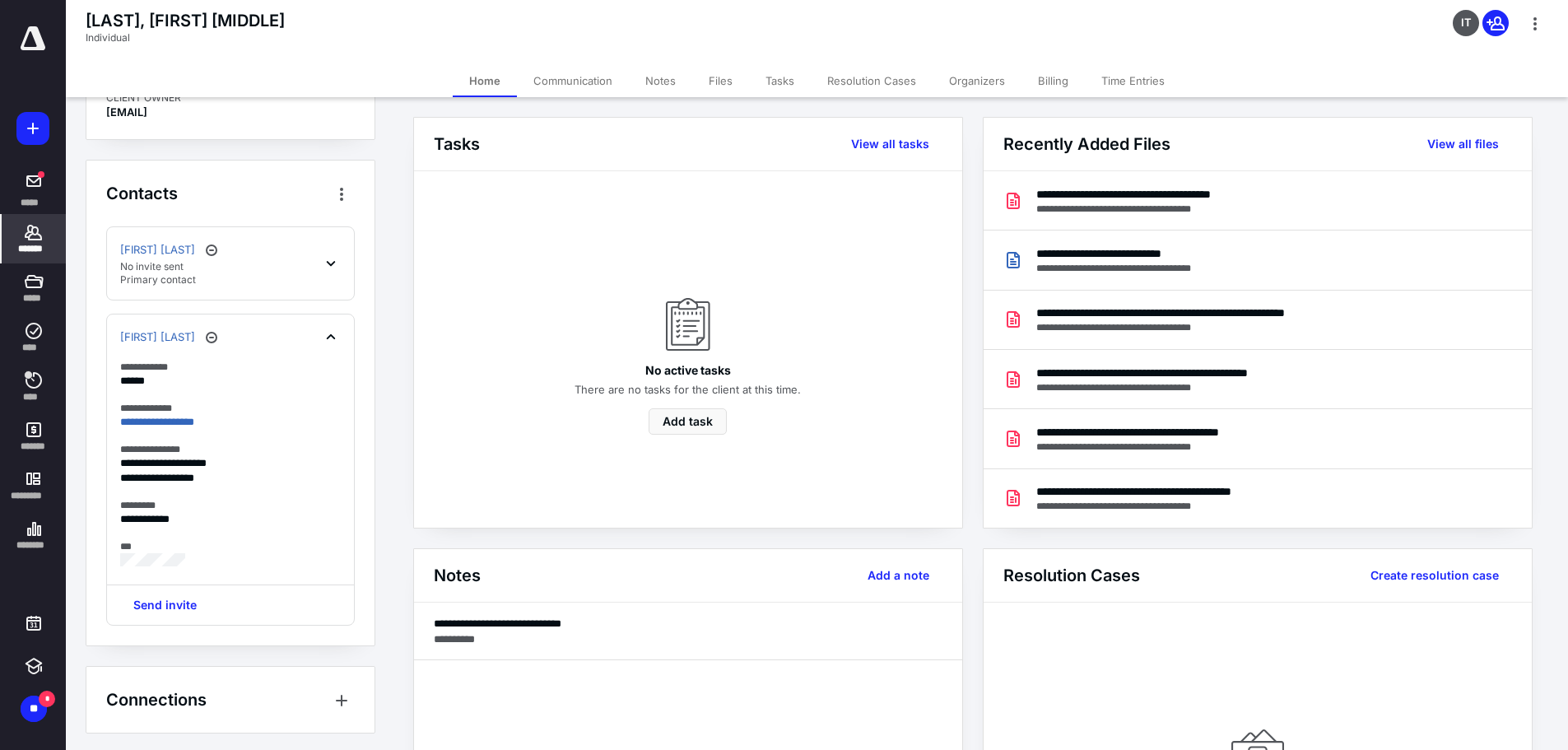 click on "*******" at bounding box center [34, 249] 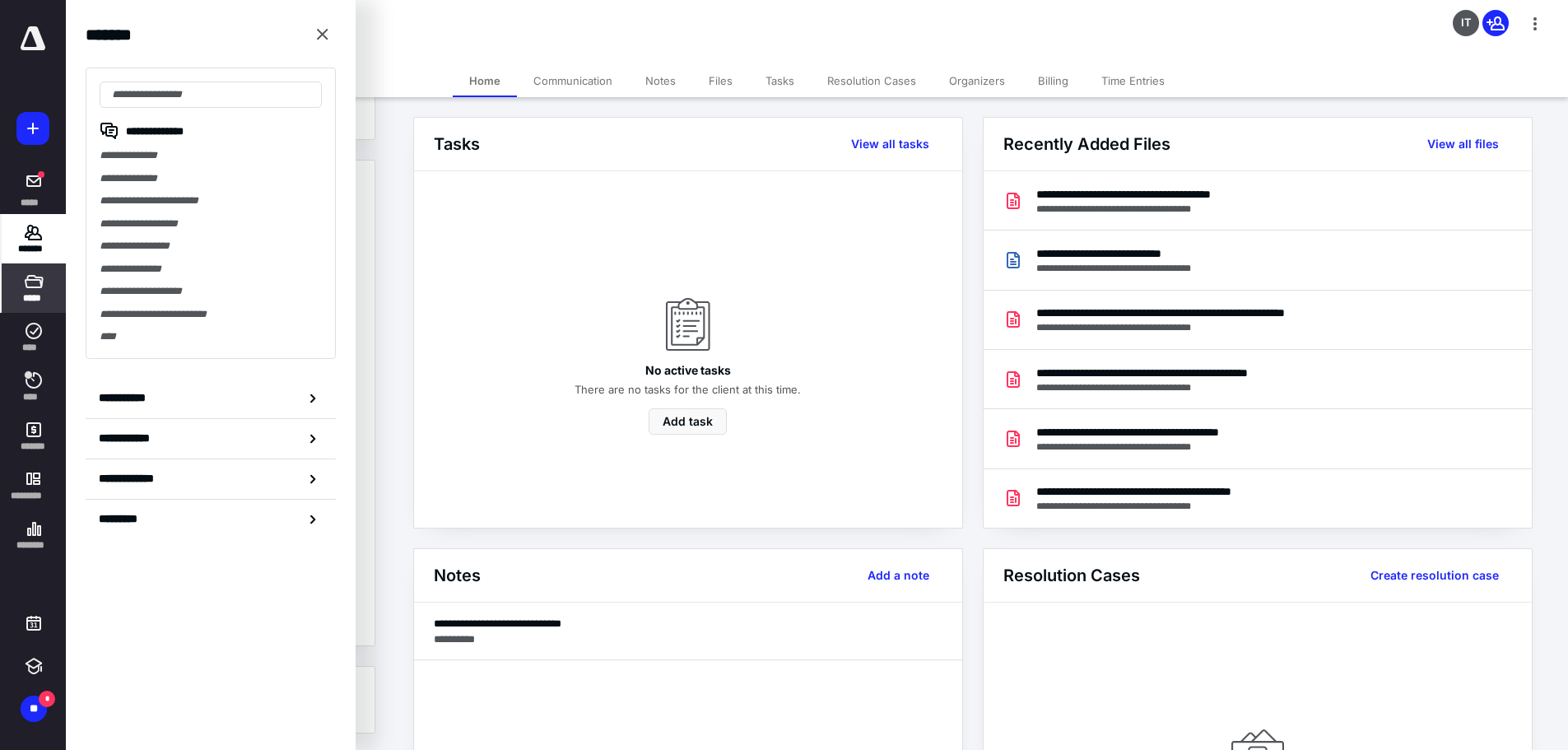 click 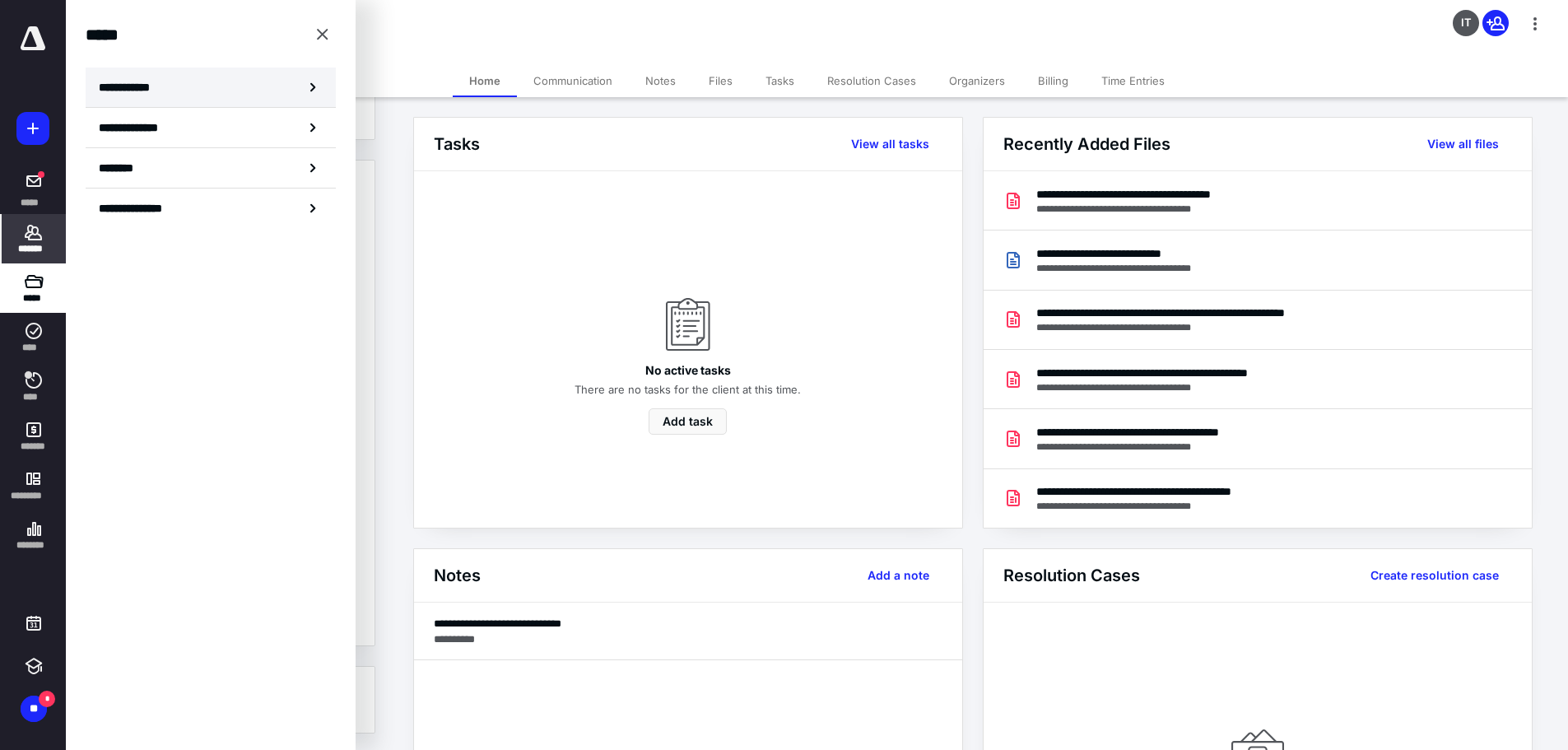 click on "**********" at bounding box center (211, 87) 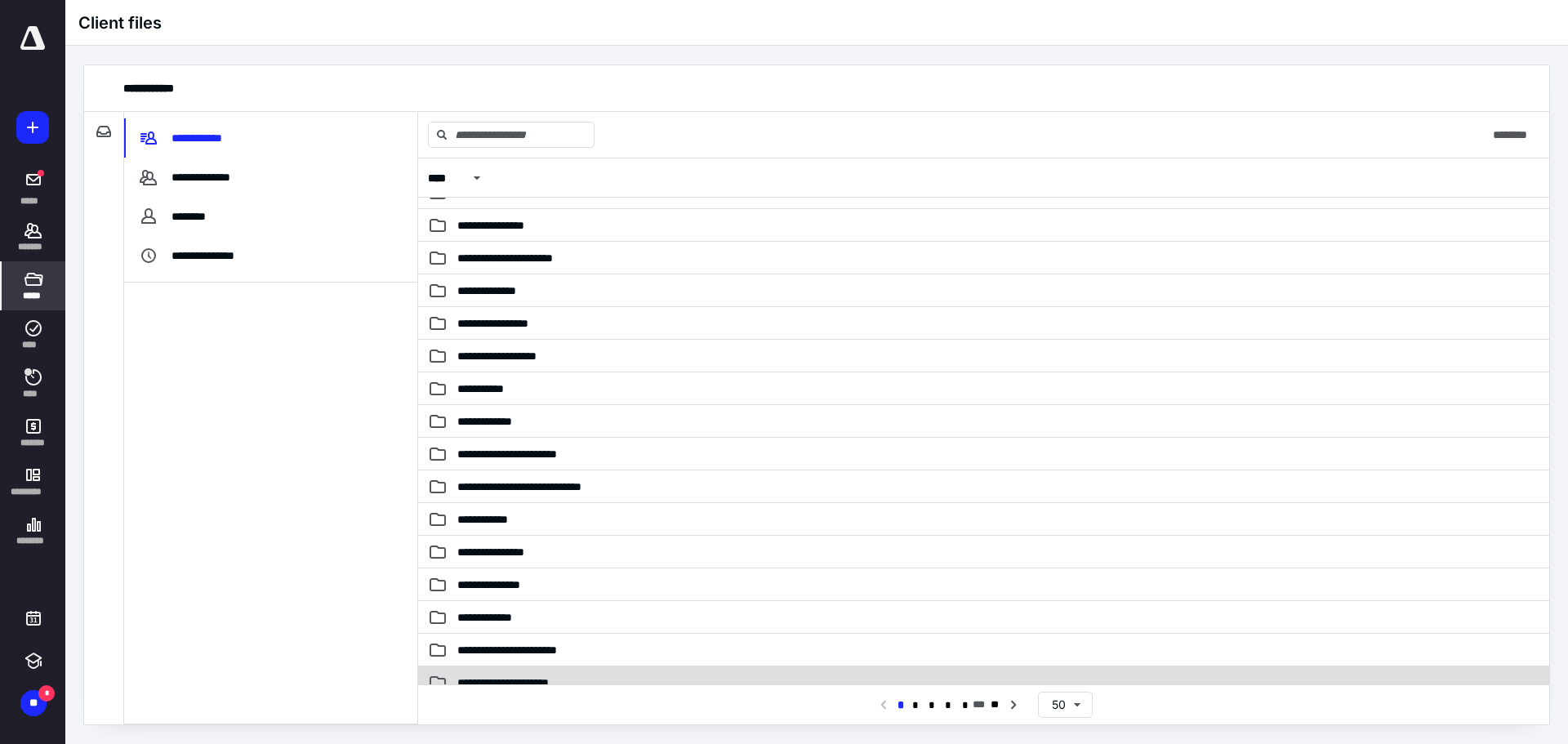 scroll, scrollTop: 408, scrollLeft: 0, axis: vertical 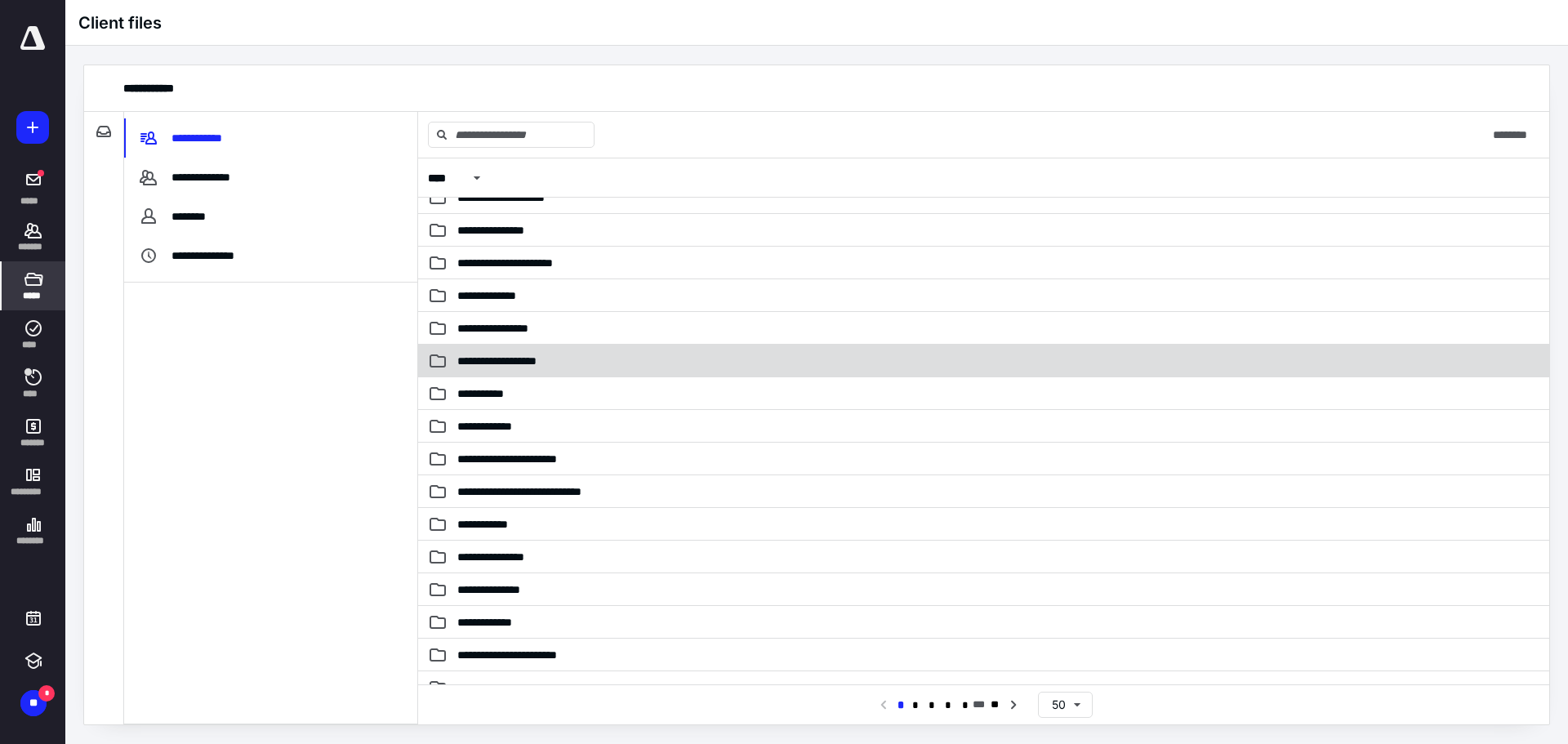 click on "**********" at bounding box center (512, 361) 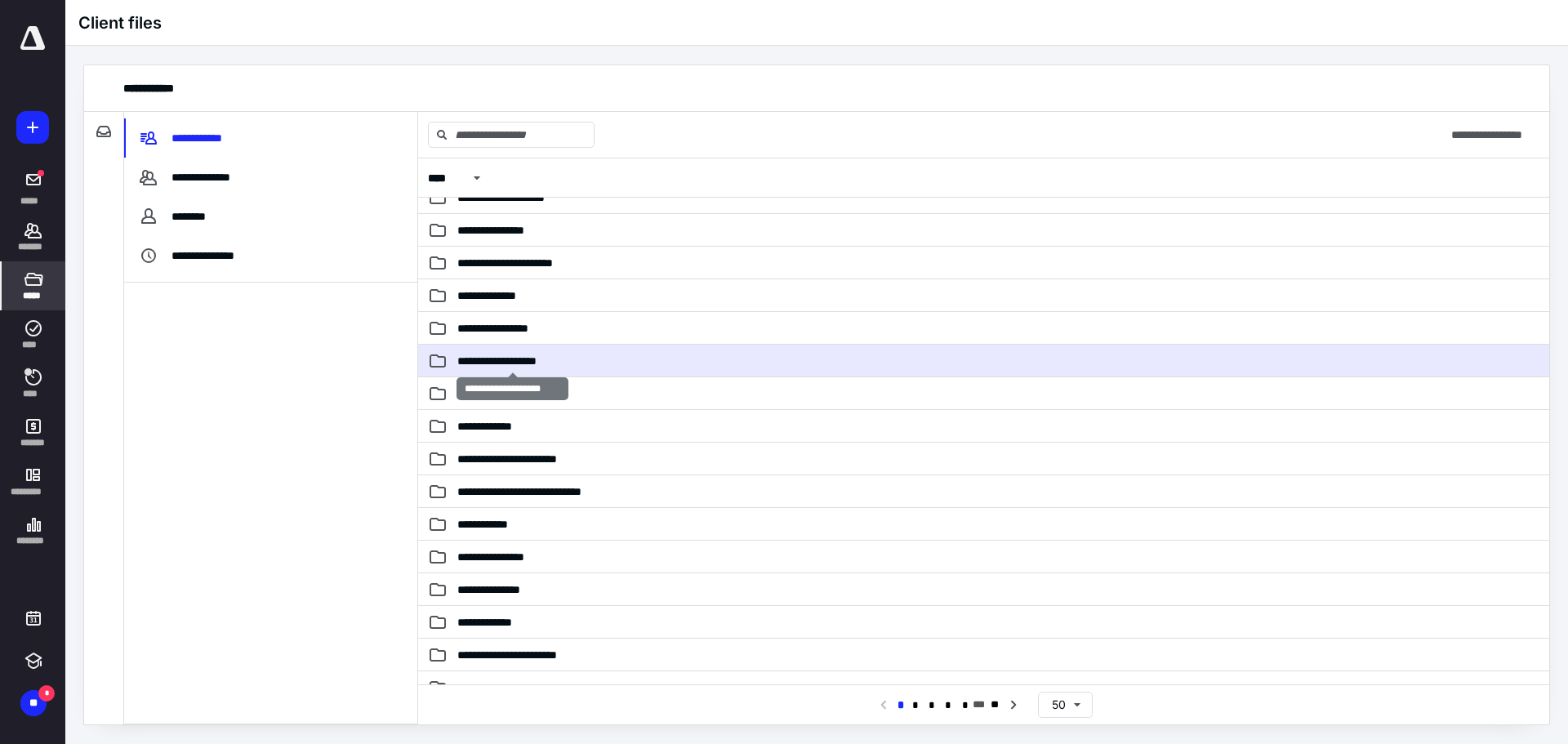 click on "**********" at bounding box center (512, 361) 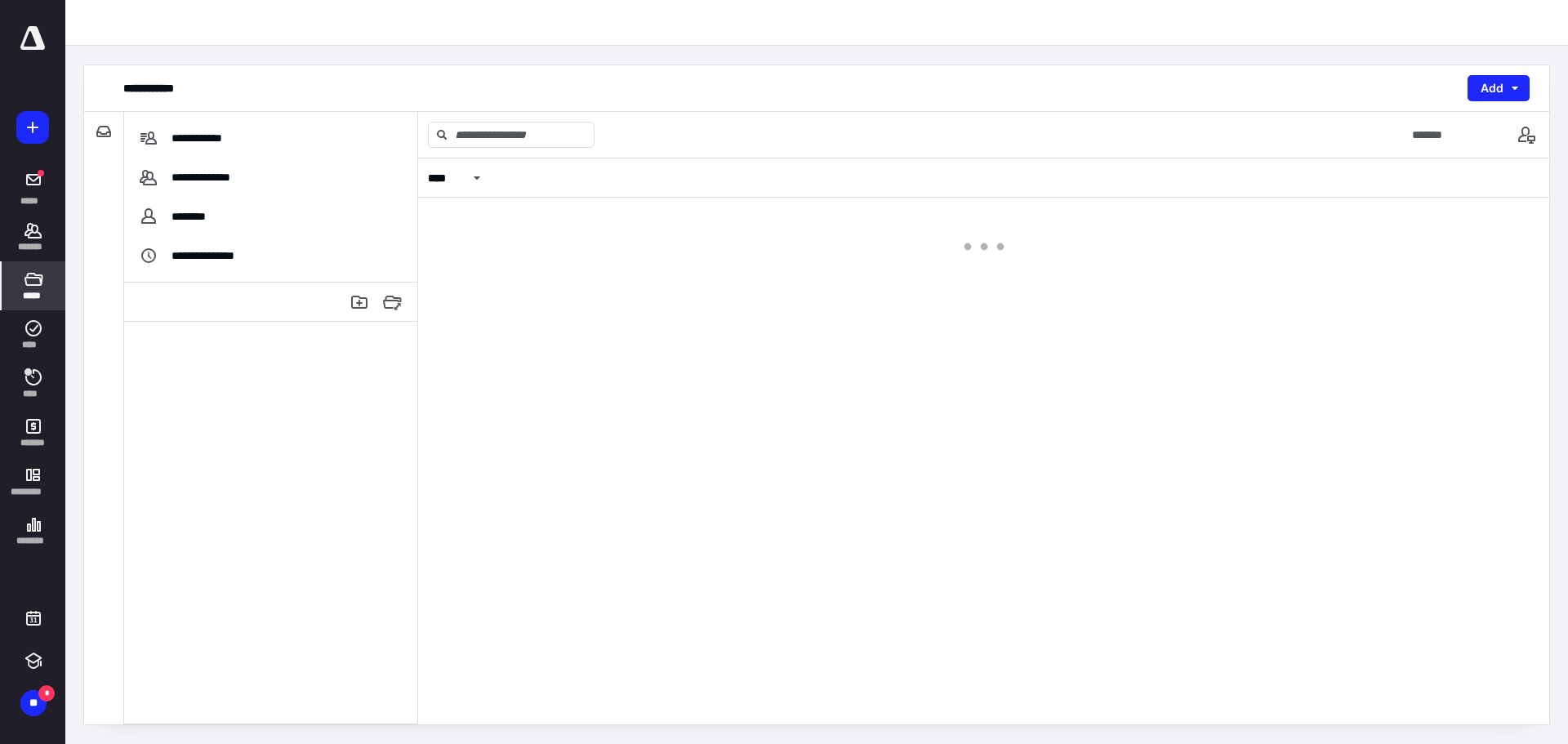 scroll, scrollTop: 0, scrollLeft: 0, axis: both 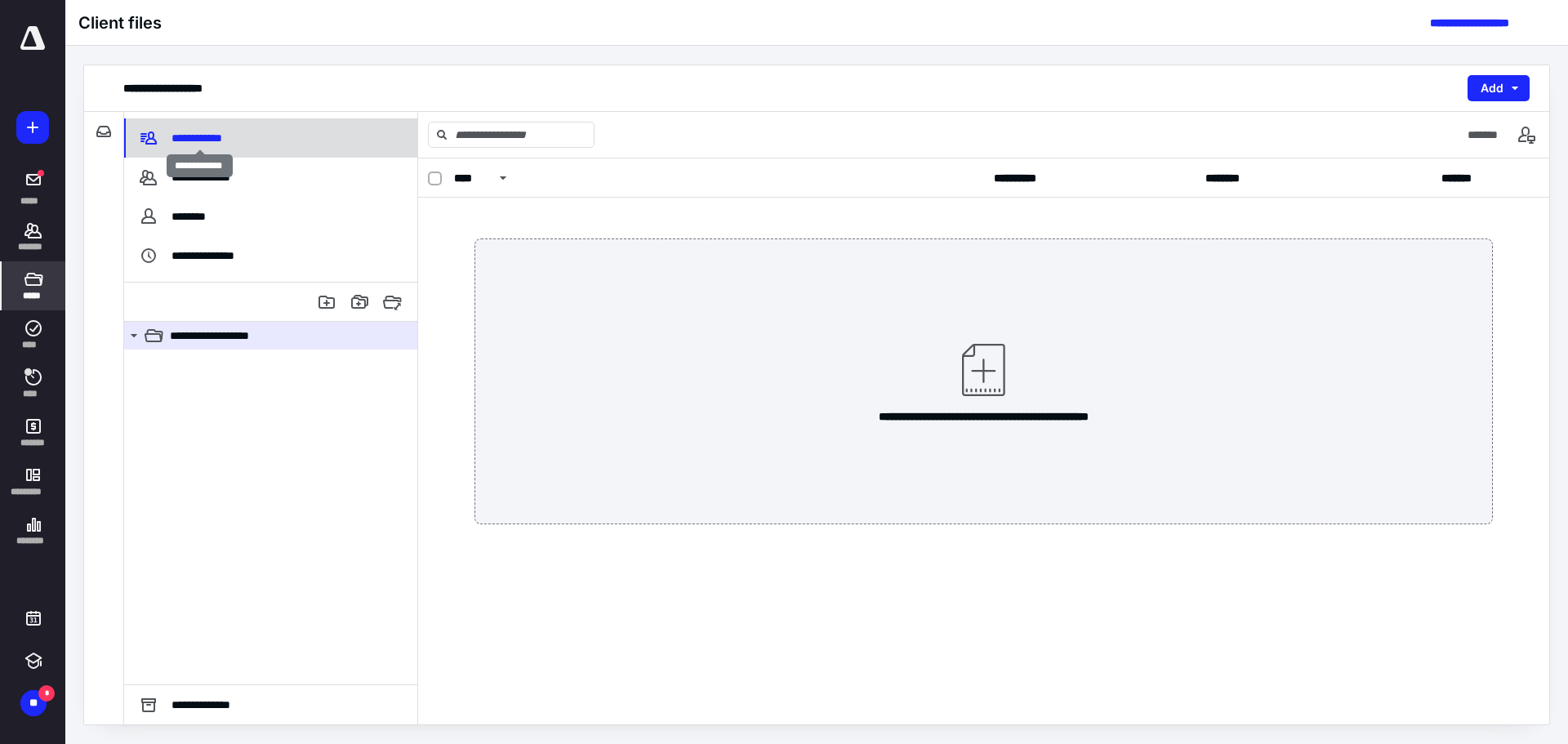 click on "**********" at bounding box center (199, 138) 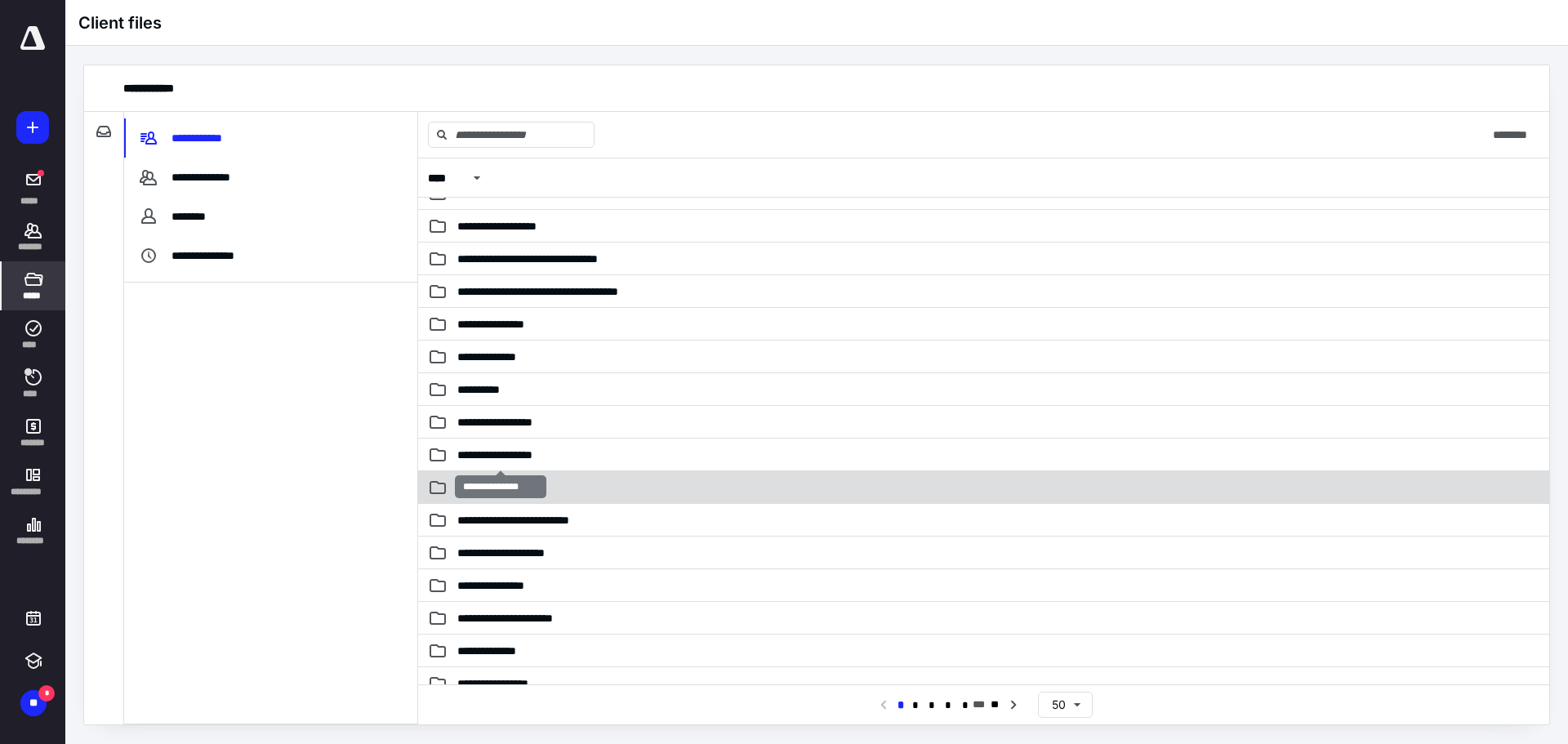 scroll, scrollTop: 82, scrollLeft: 0, axis: vertical 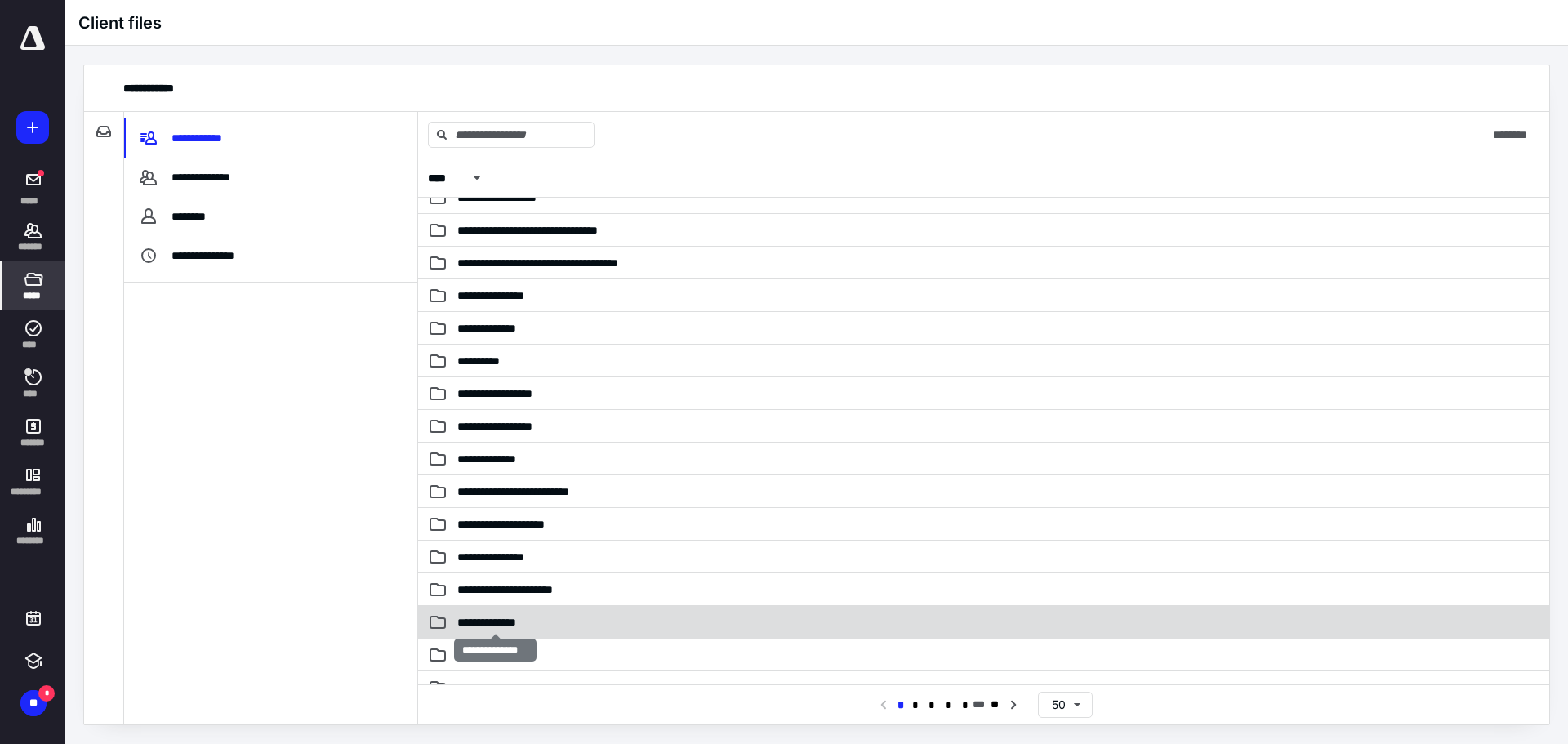 click on "**********" at bounding box center (495, 622) 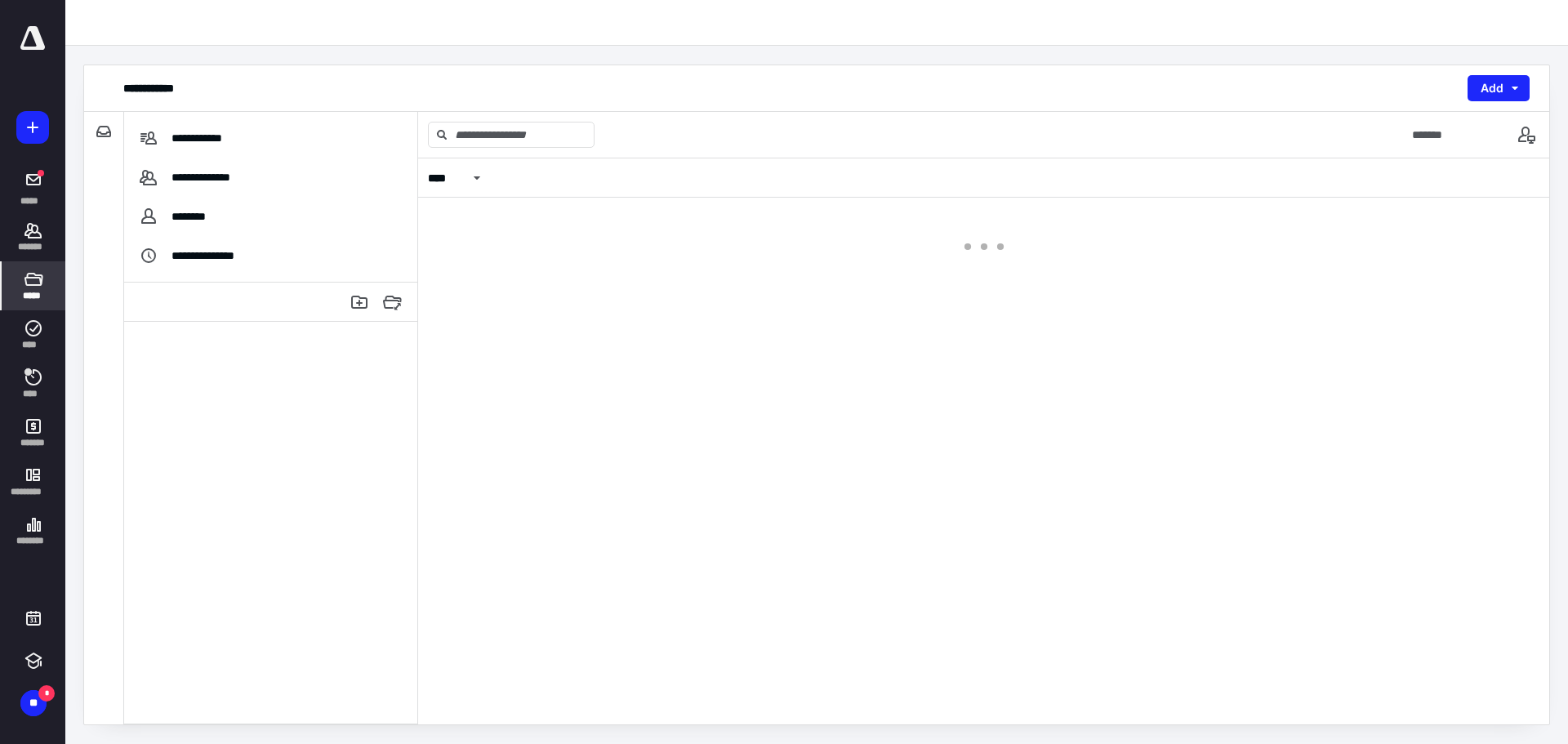 scroll, scrollTop: 0, scrollLeft: 0, axis: both 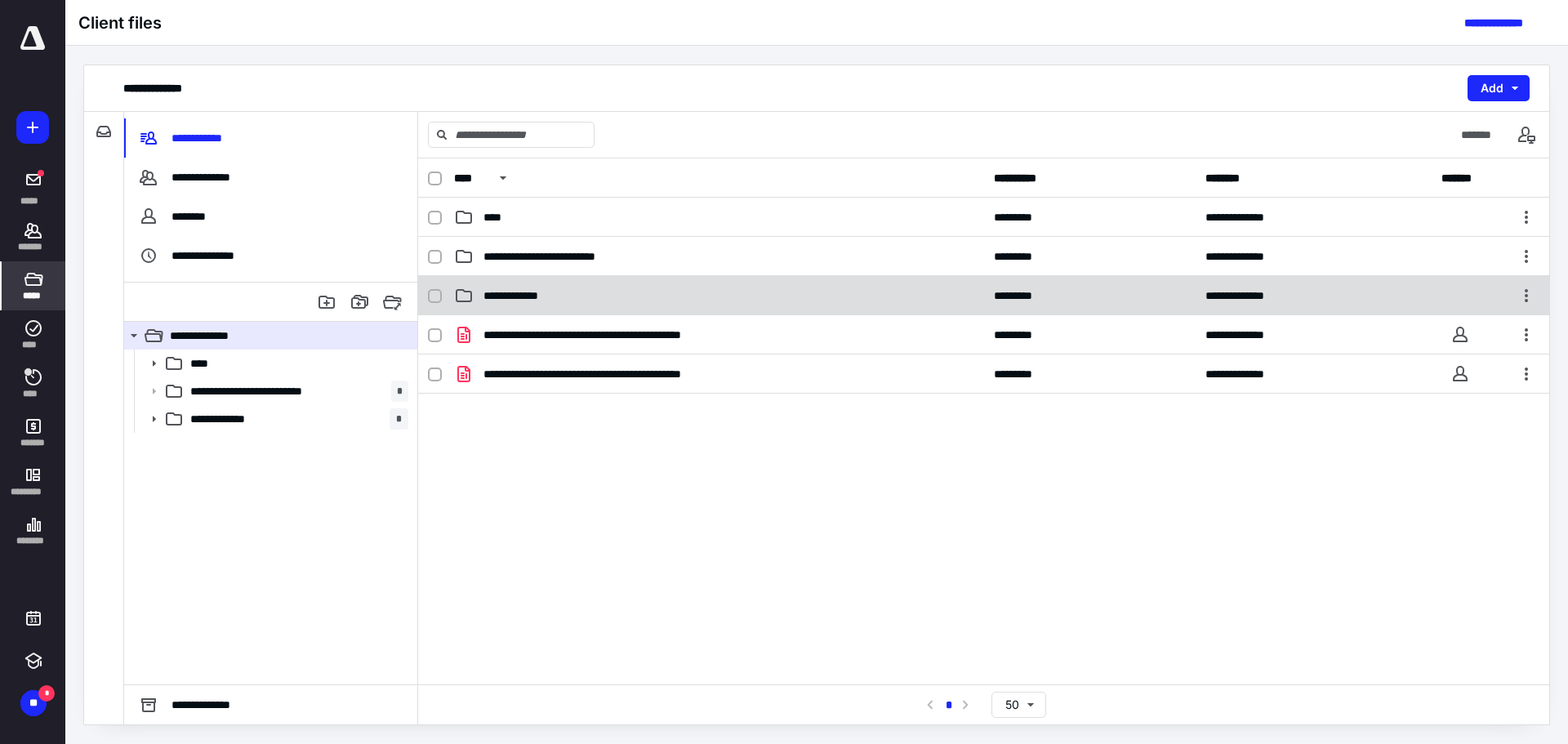 click on "**********" at bounding box center (522, 296) 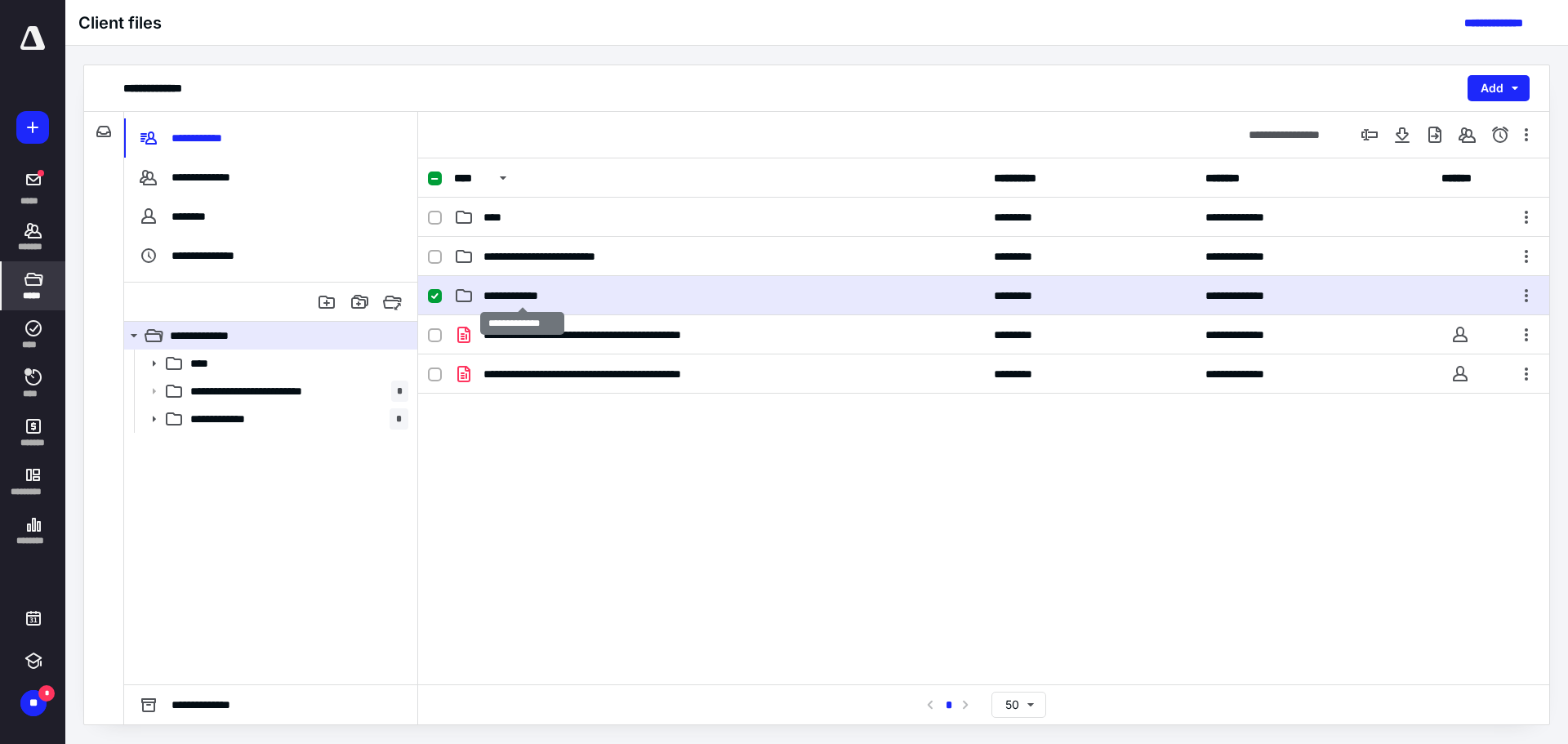 click on "**********" at bounding box center (522, 296) 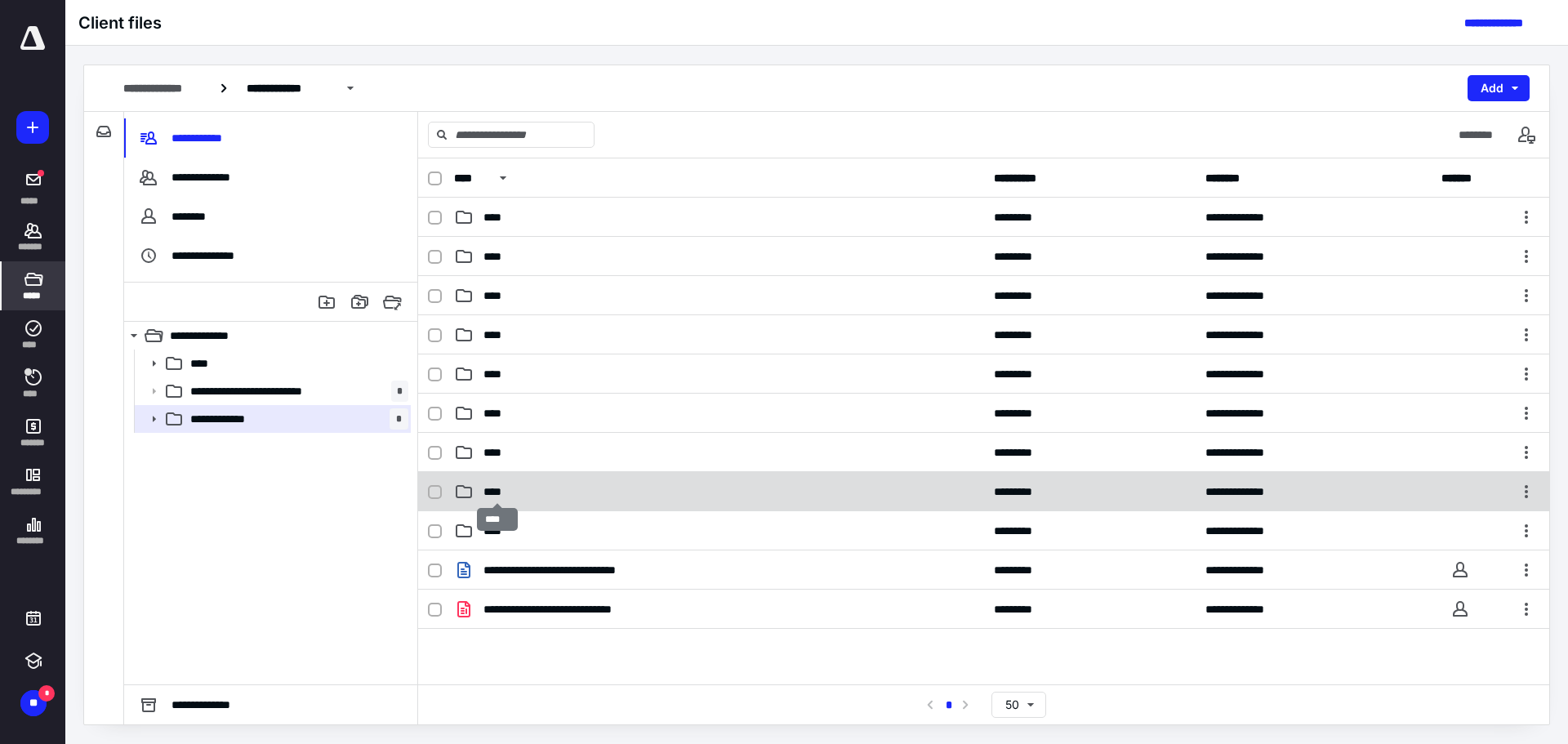 click on "****" at bounding box center [497, 492] 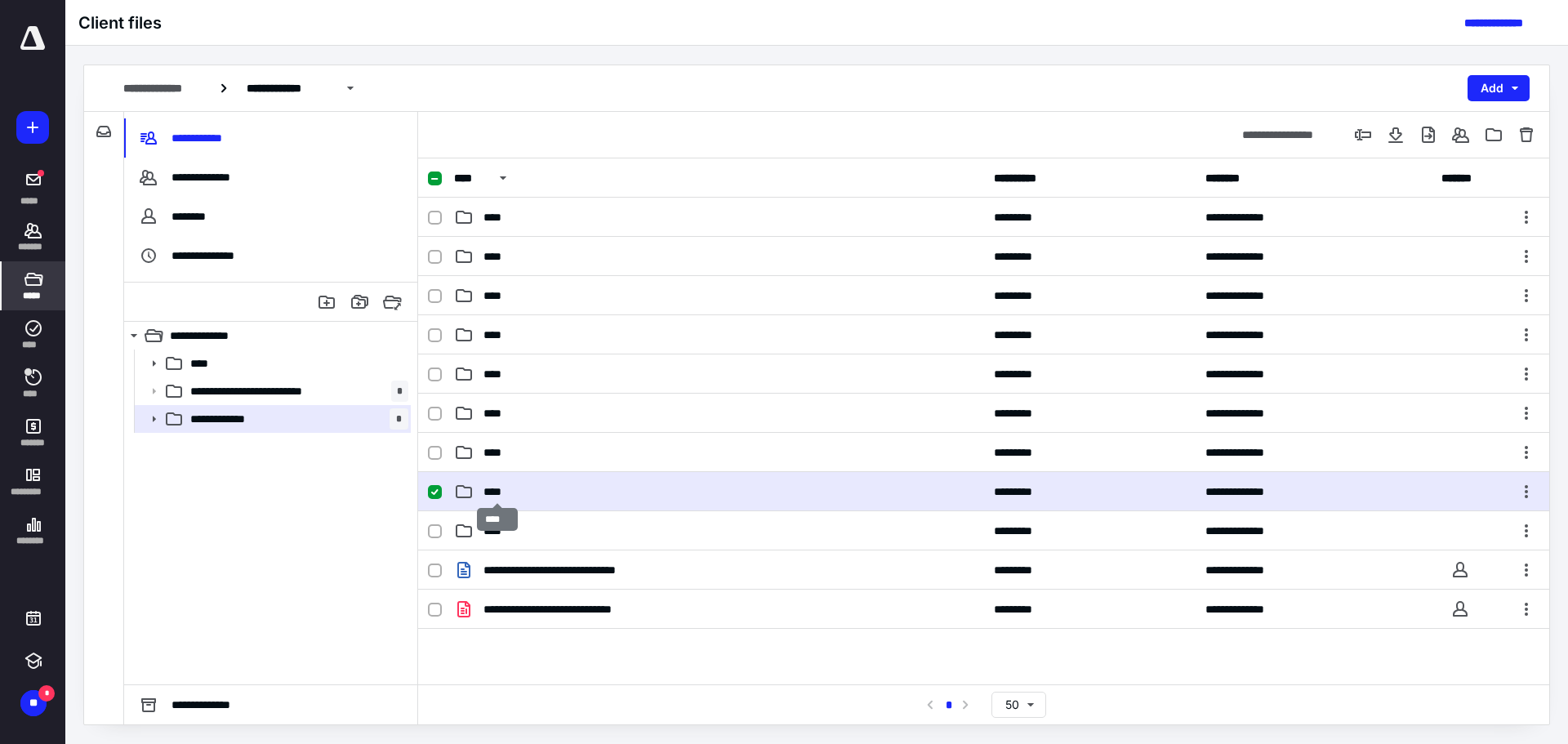 click on "****" at bounding box center [497, 492] 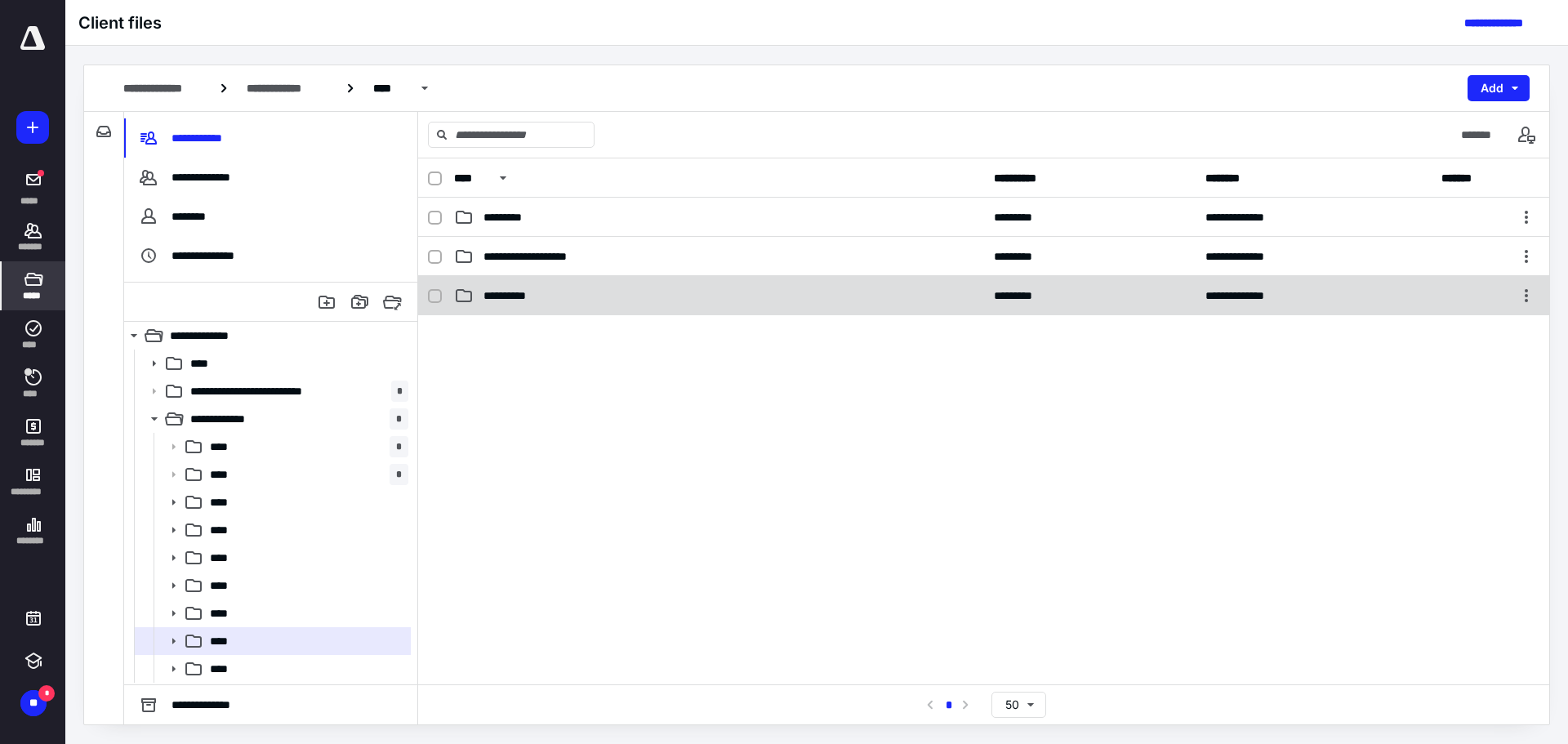 click on "**********" at bounding box center [512, 296] 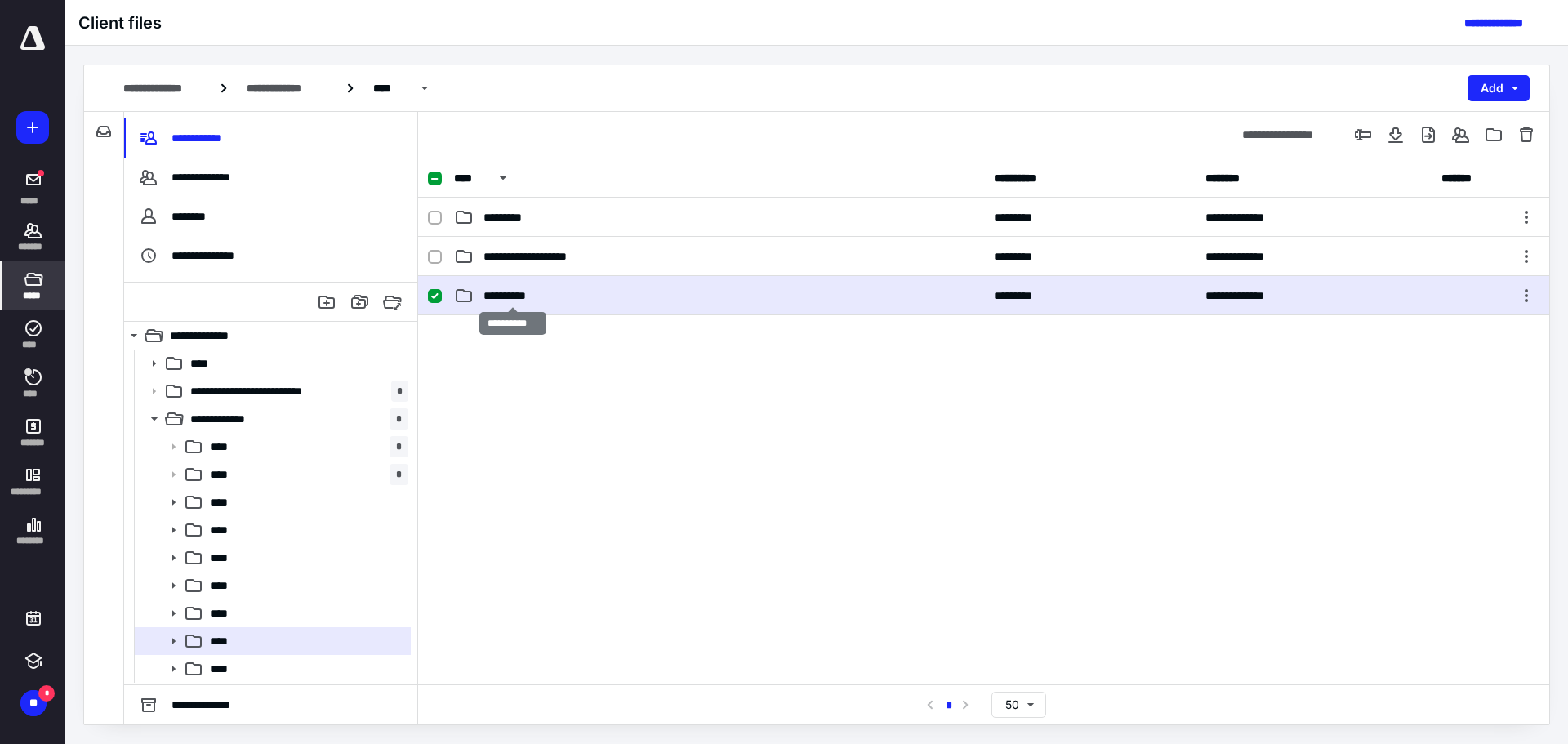 click on "**********" at bounding box center [512, 296] 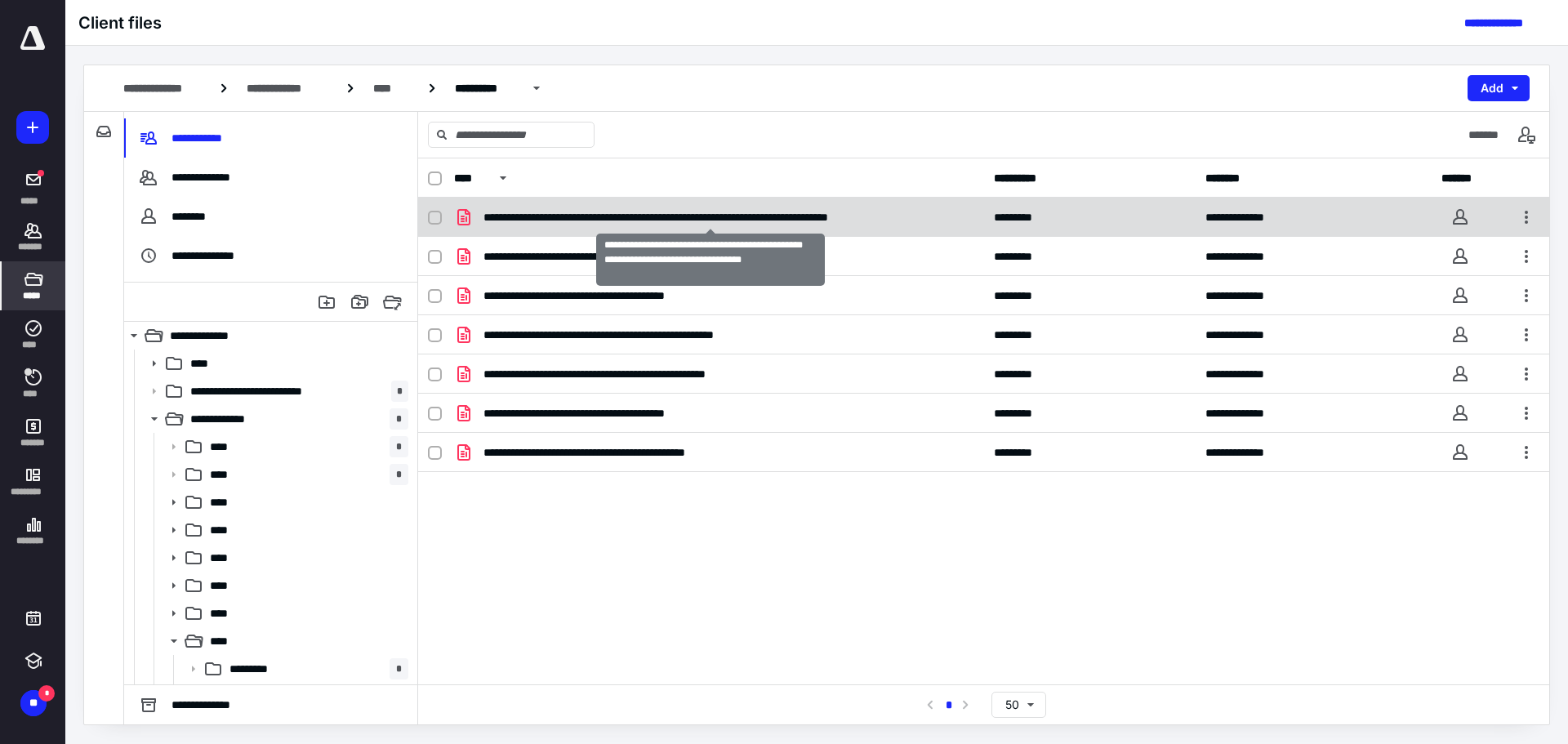 click on "**********" at bounding box center (710, 217) 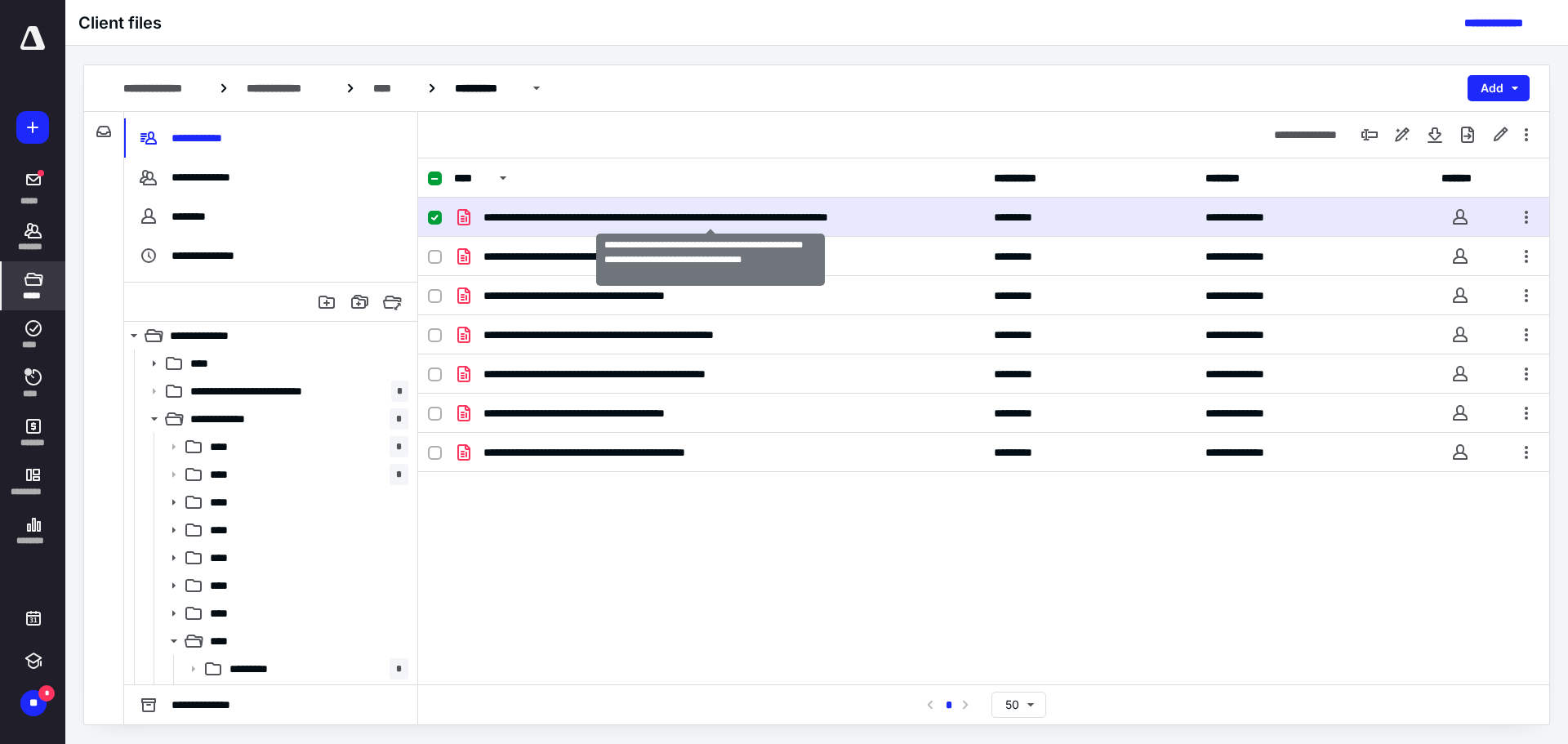 click on "**********" at bounding box center (710, 217) 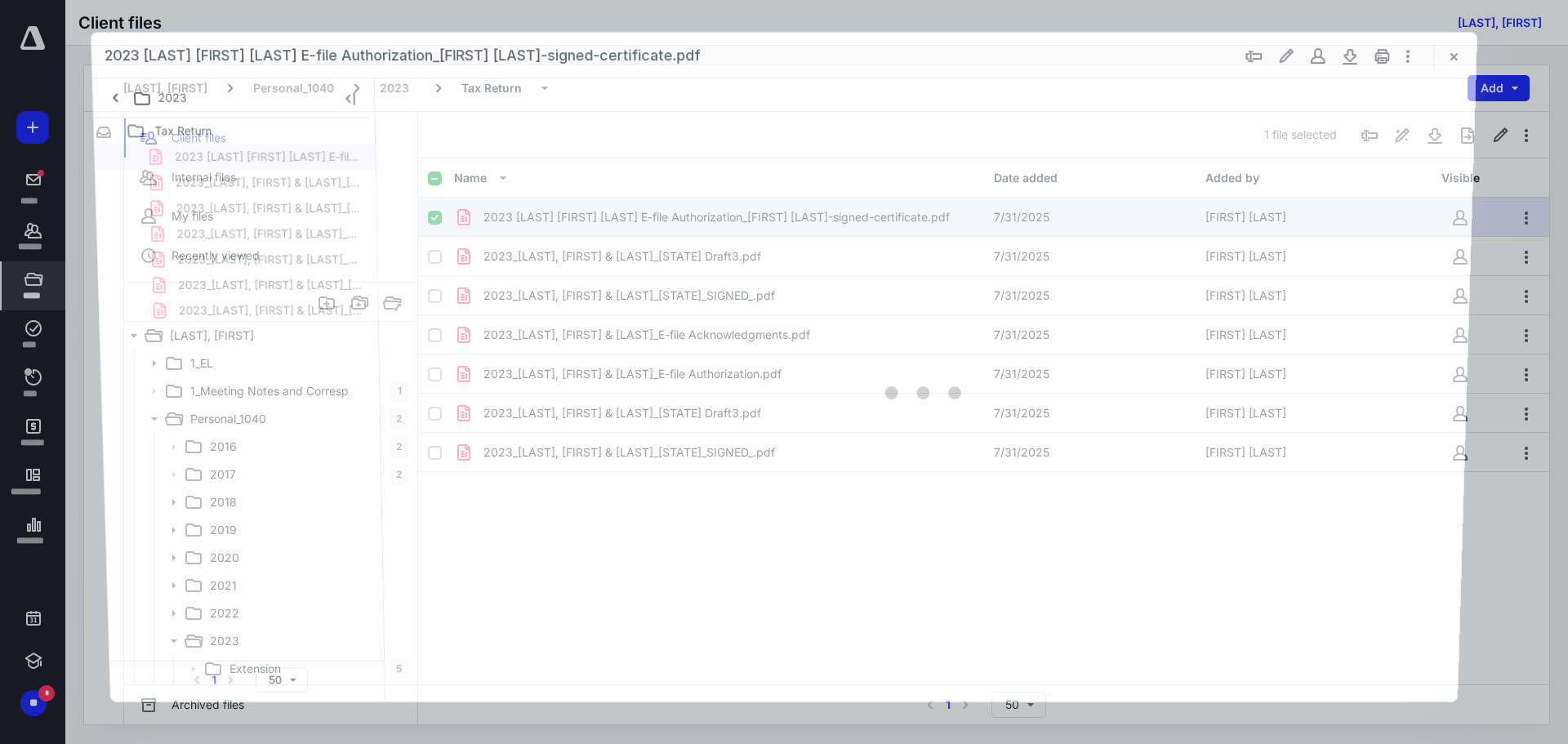 scroll, scrollTop: 0, scrollLeft: 0, axis: both 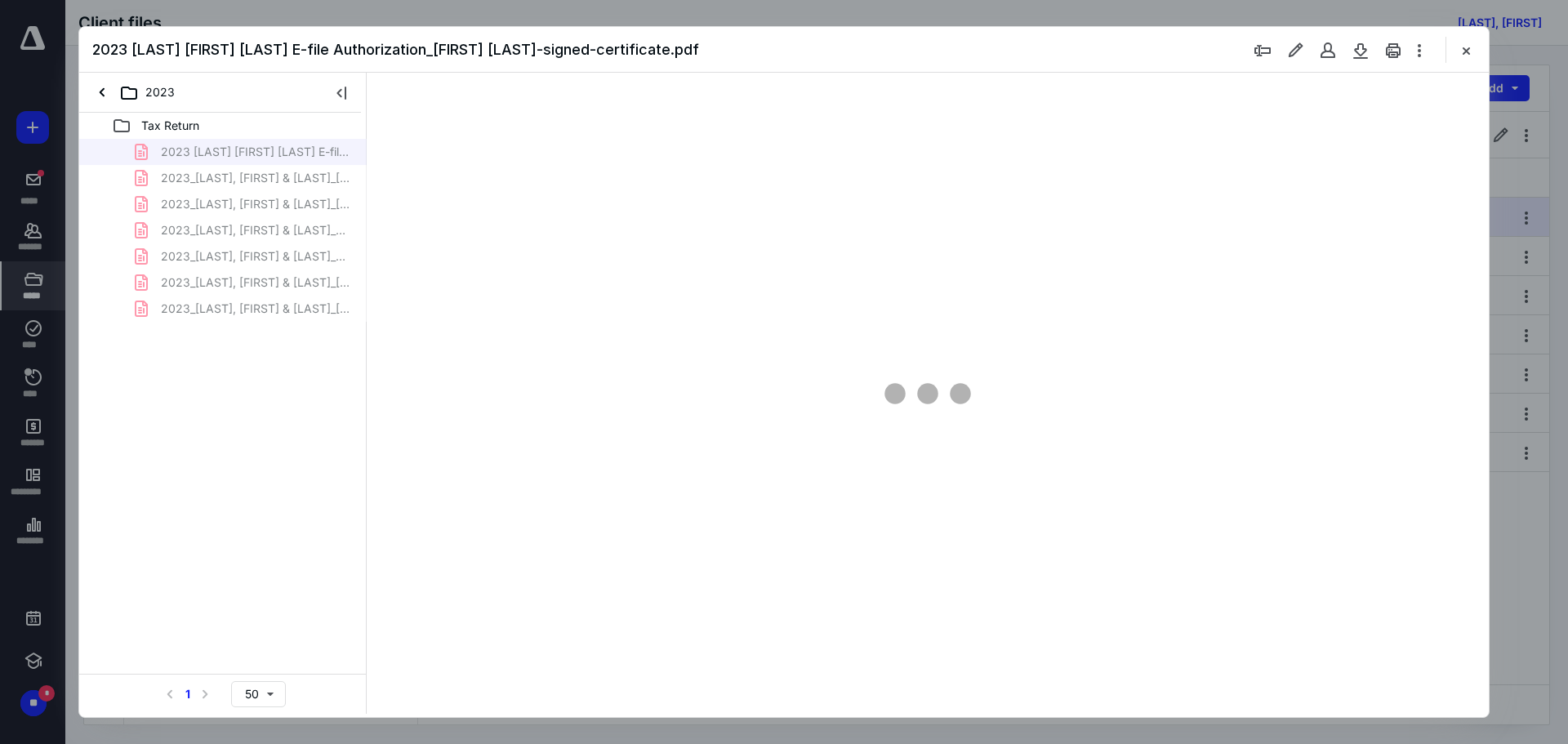 type on "89" 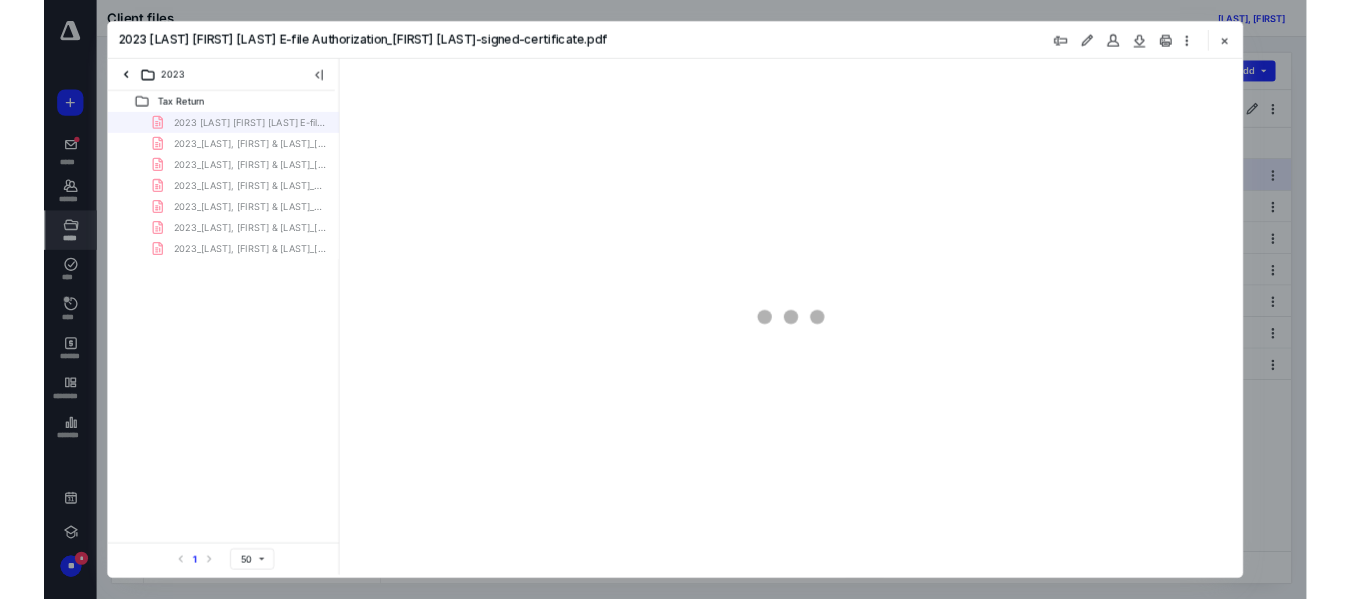 scroll, scrollTop: 80, scrollLeft: 0, axis: vertical 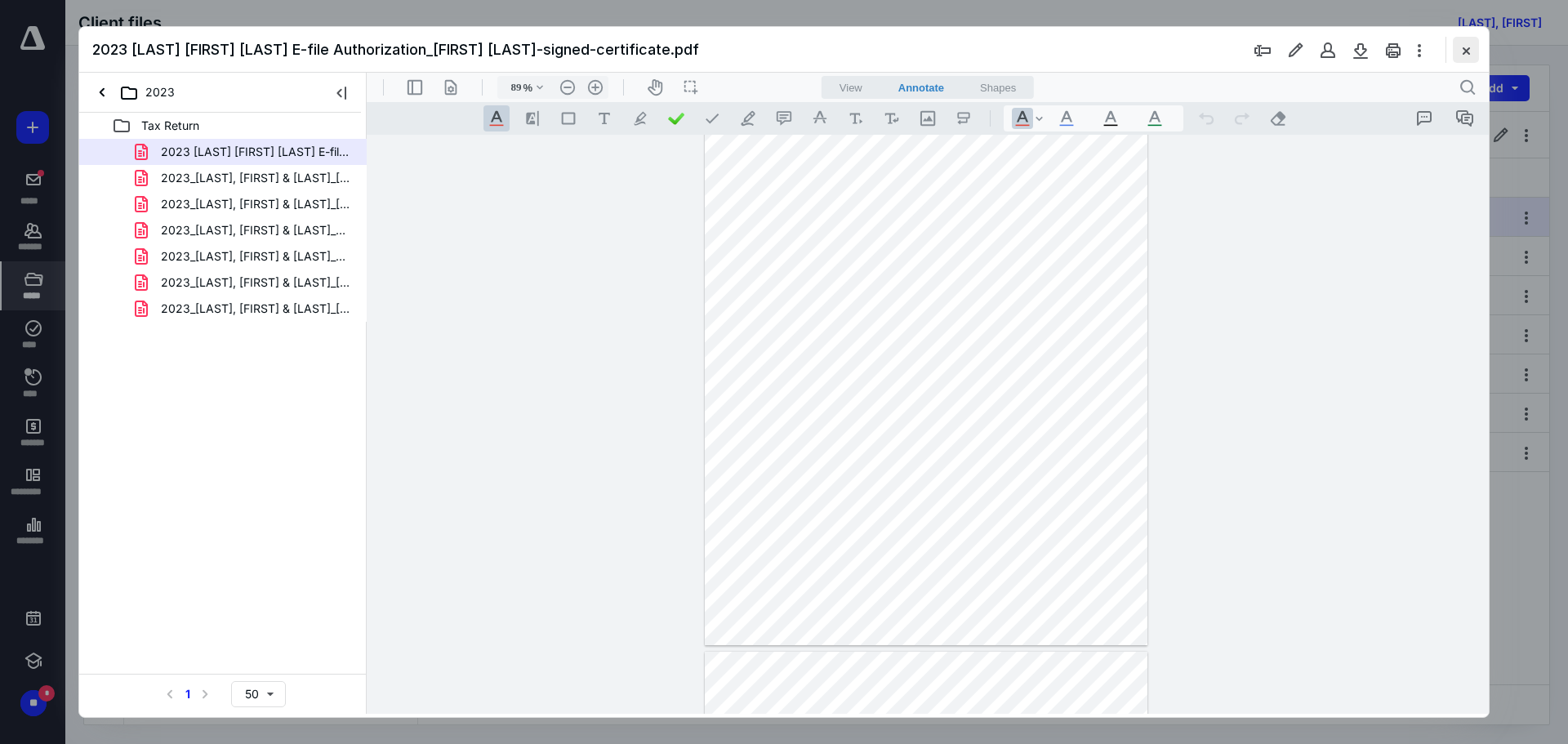 click at bounding box center [1466, 50] 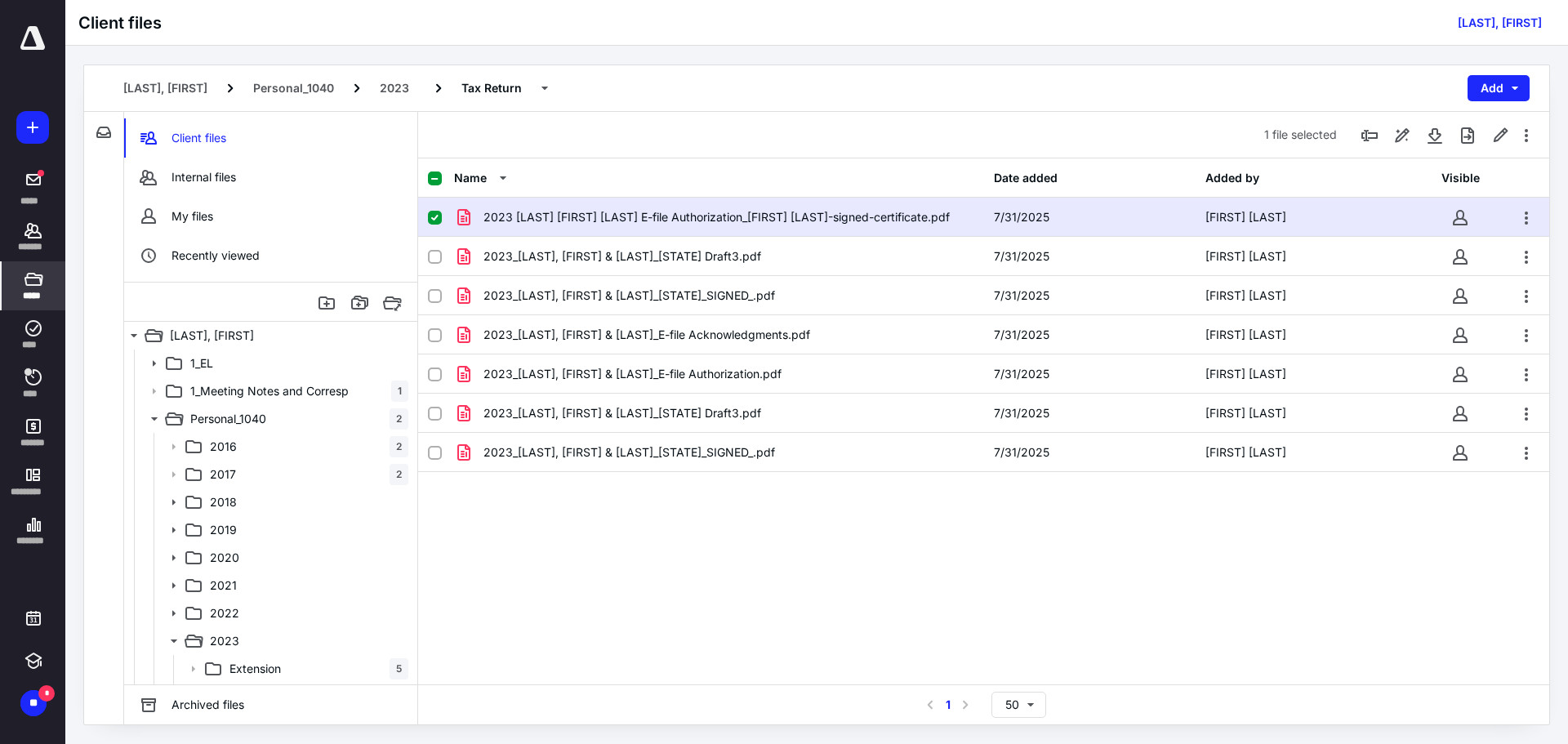 click on "Name Date added Added by Visible 2023 [LAST] [FIRST] [LAST] E-file Authorization_[FIRST] [LAST]-signed-certificate.pdf 7/31/2025 [FIRST] [LAST] 2023_[LAST], [FIRST] & [LAST]_[STATE] Draft3.pdf 7/31/2025 [FIRST] [LAST] 2023_[LAST], [FIRST] & [LAST]_[STATE]_SIGNED_.pdf 7/31/2025 [FIRST] [LAST] 2023_[LAST], [FIRST] & [LAST]_E-file Acknowledgments.pdf 7/31/2025 [FIRST] [LAST] 2023_[LAST], [FIRST] & [LAST]_E-file Authorization.pdf 7/31/2025 [FIRST] [LAST] 2023_[LAST], [FIRST] & [LAST]_[STATE] Draft3.pdf 7/31/2025 [FIRST] [LAST] 2023_[LAST], [FIRST] & [LAST]_[STATE]_SIGNED_.pdf 7/31/2025 [FIRST] [LAST]" at bounding box center (983, 421) 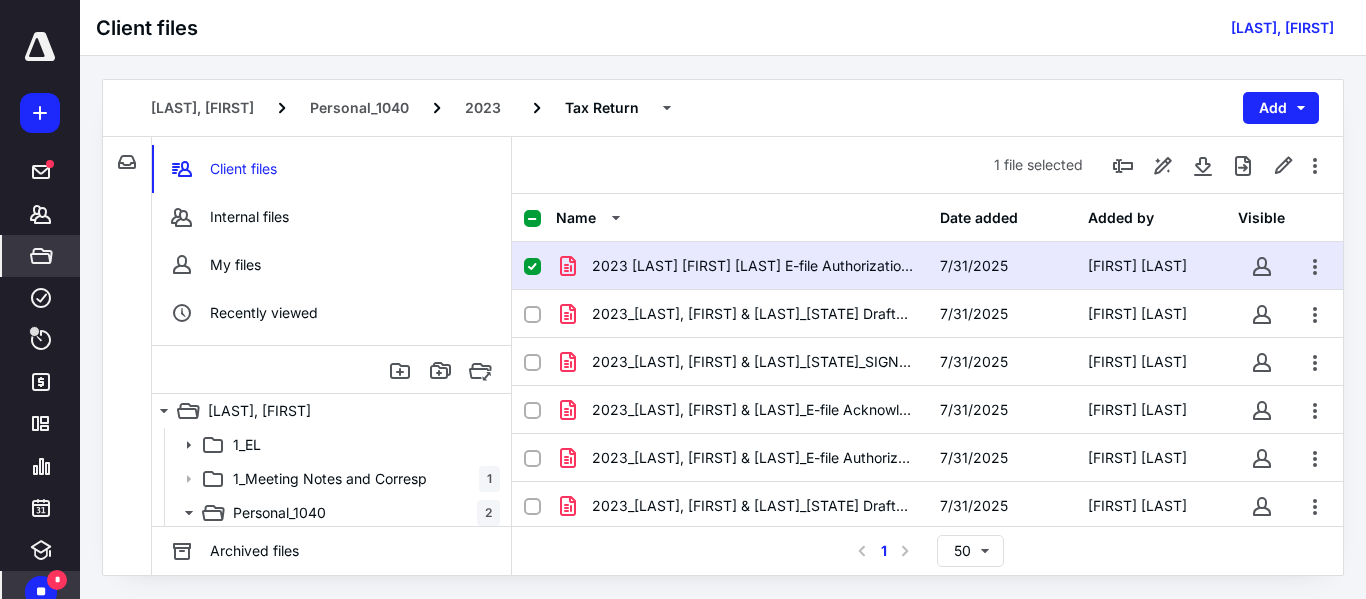 click on "**" at bounding box center (41, 592) 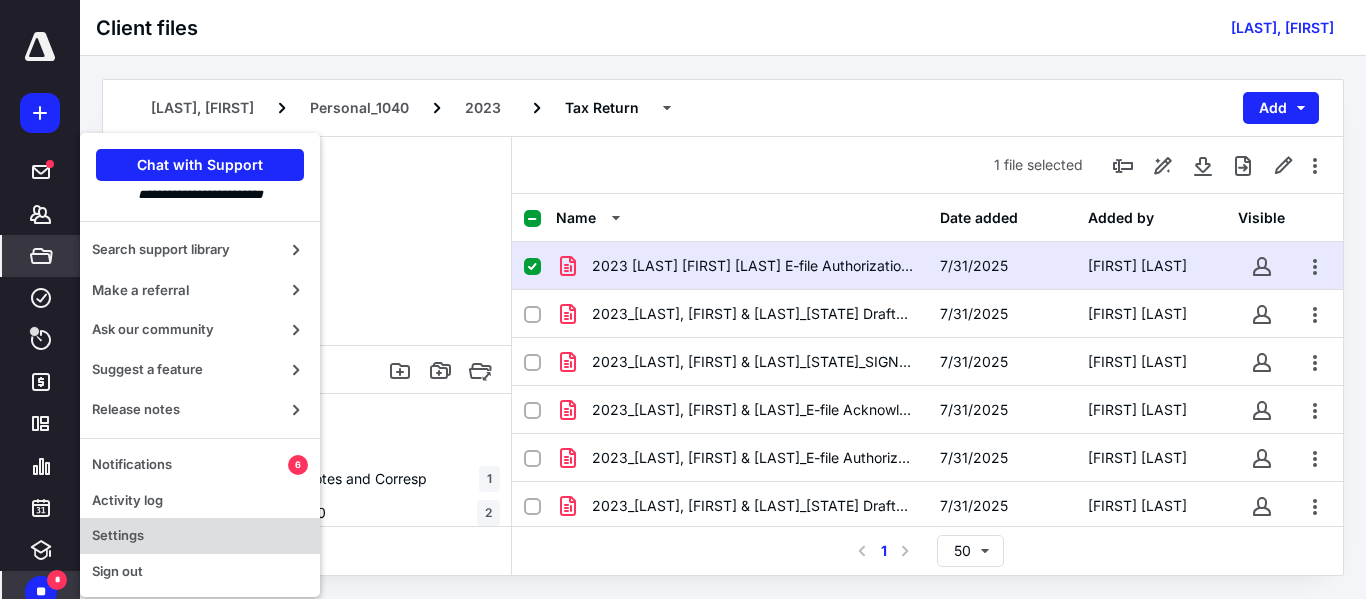click on "Settings" at bounding box center [200, 536] 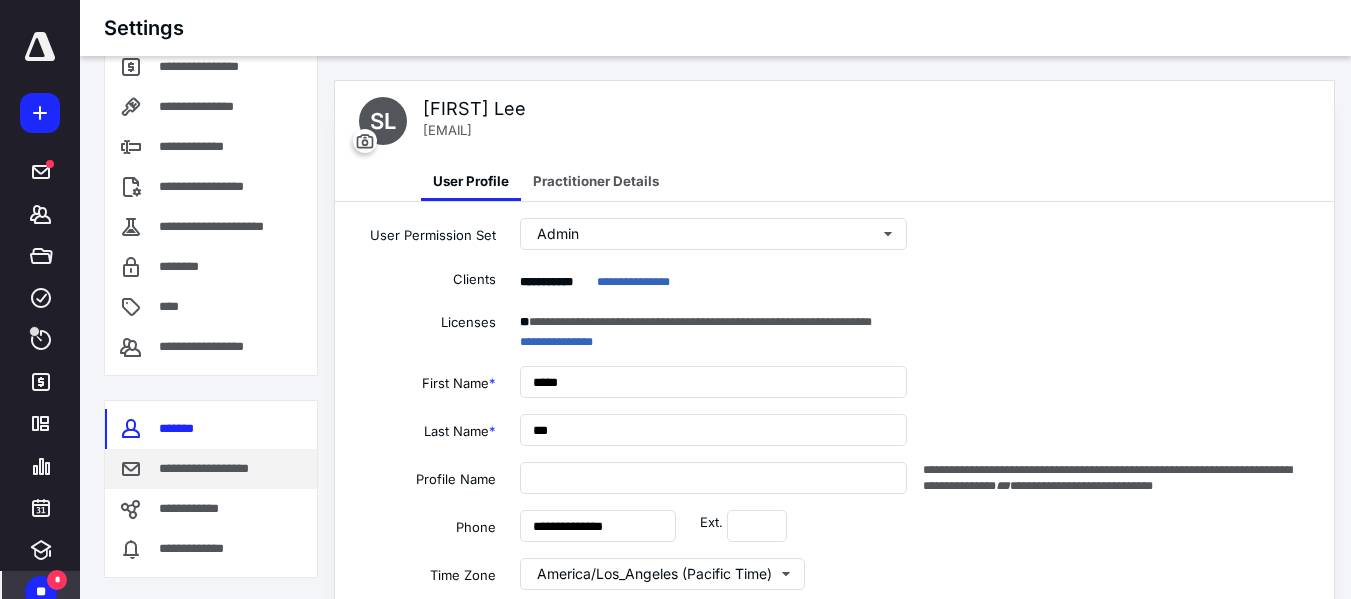 scroll, scrollTop: 165, scrollLeft: 0, axis: vertical 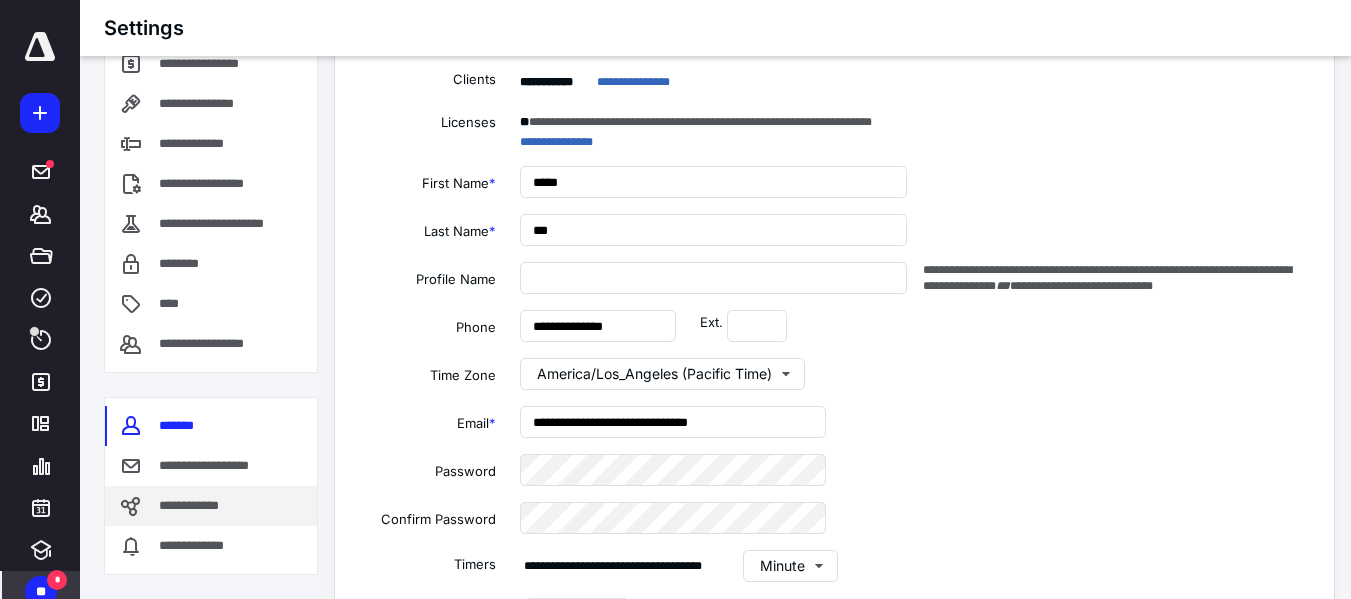 click on "**********" at bounding box center [195, 506] 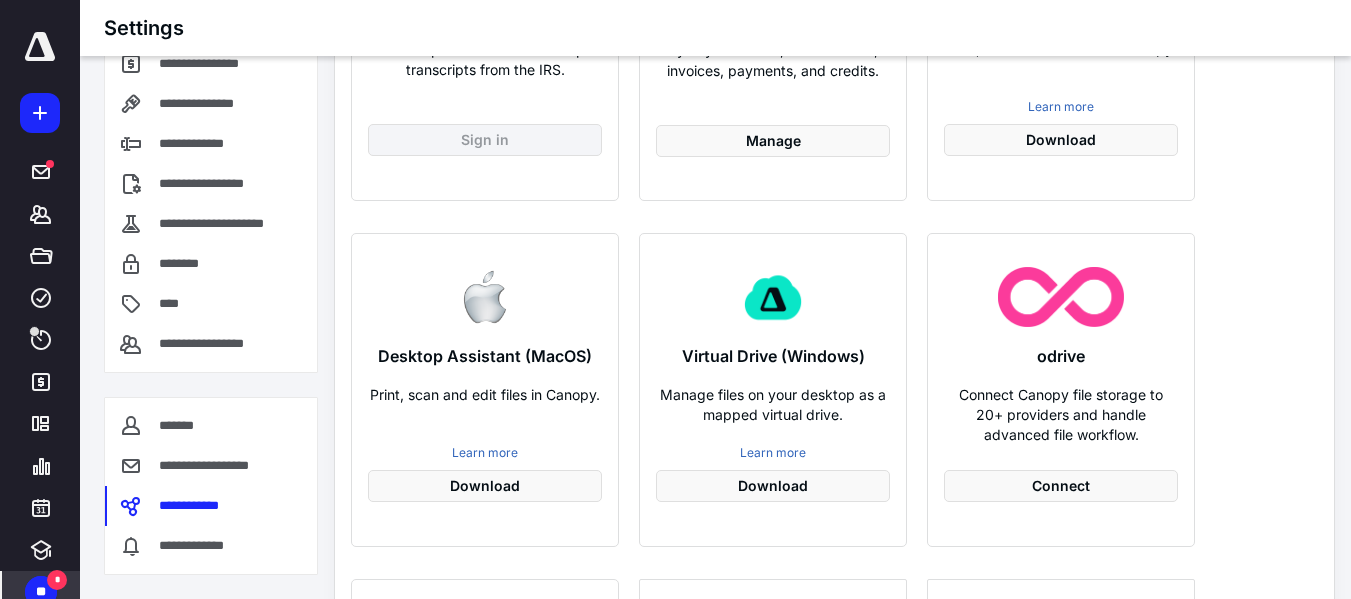 scroll, scrollTop: 300, scrollLeft: 0, axis: vertical 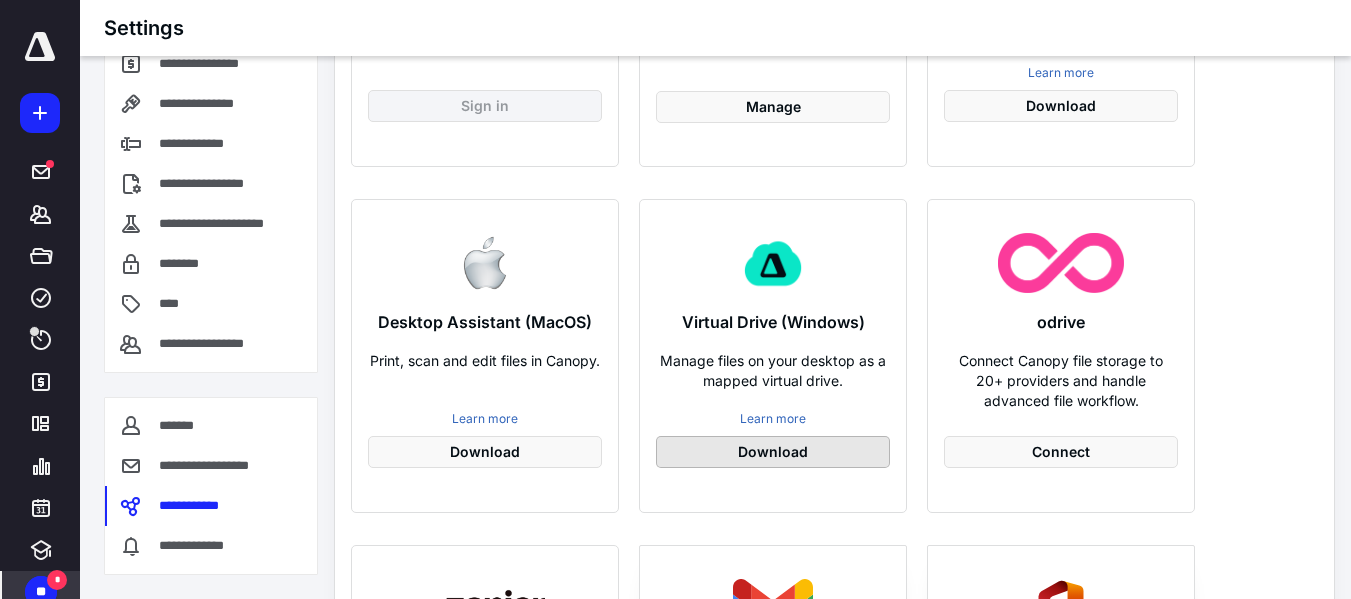 click on "Download" at bounding box center [773, 452] 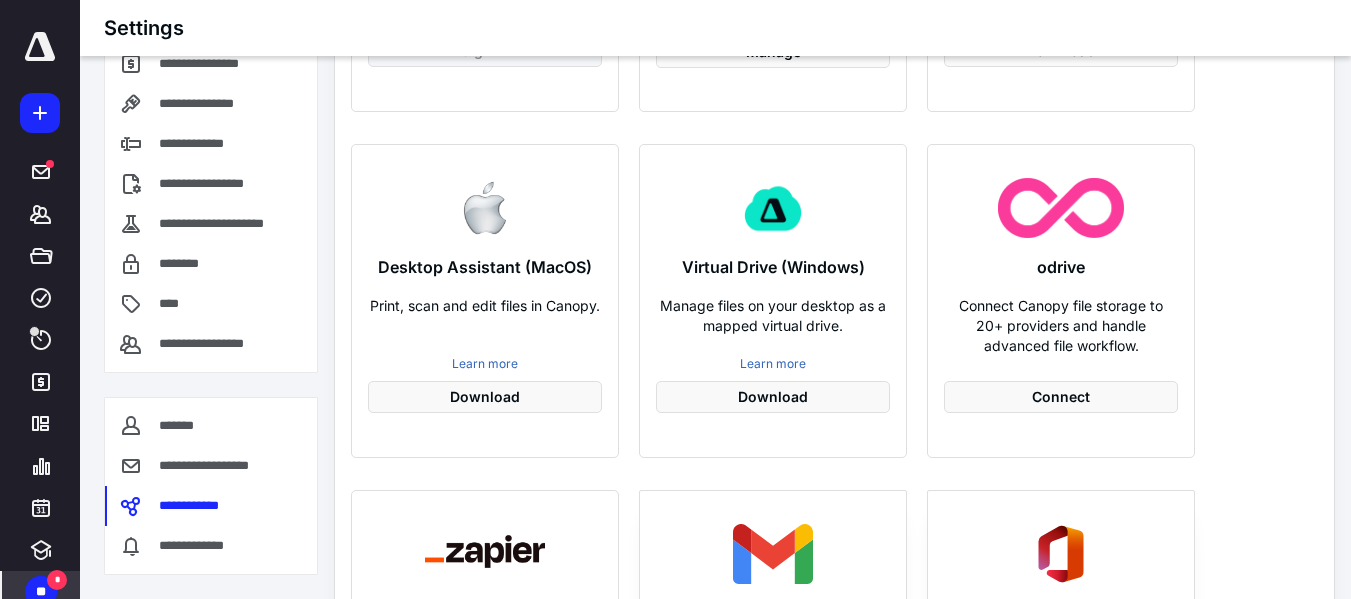 scroll, scrollTop: 400, scrollLeft: 0, axis: vertical 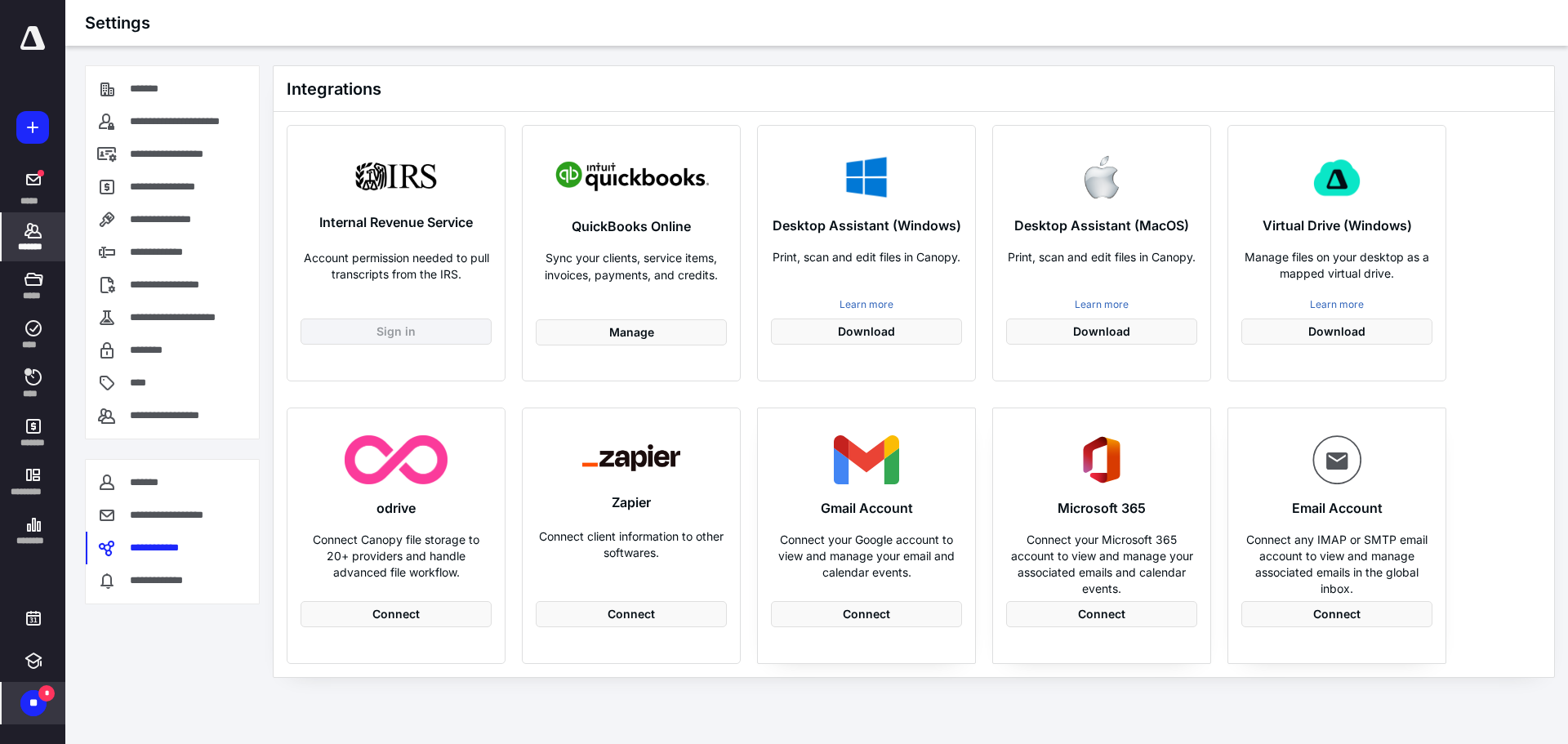 click on "*******" at bounding box center [33, 247] 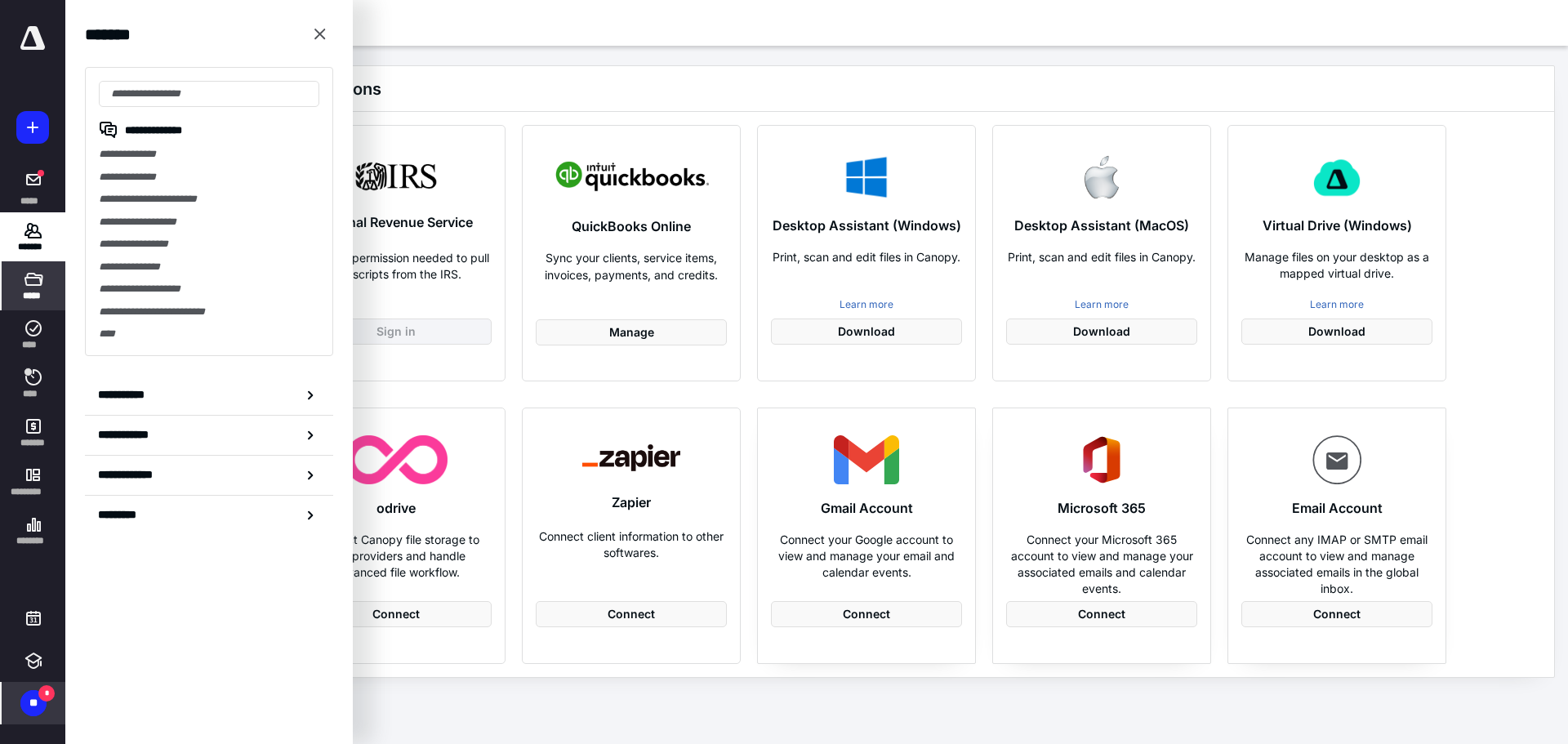 click 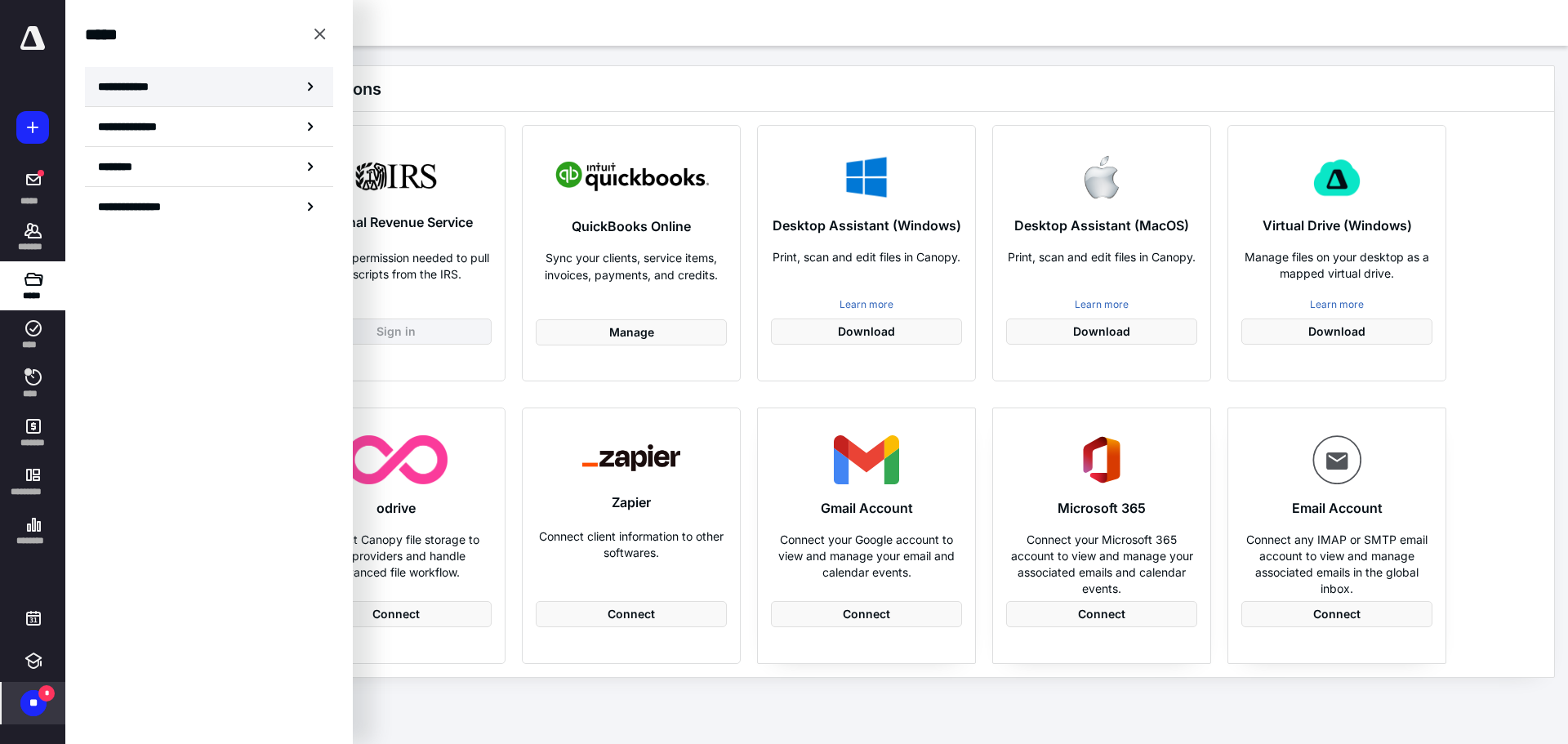 click on "**********" at bounding box center (128, 87) 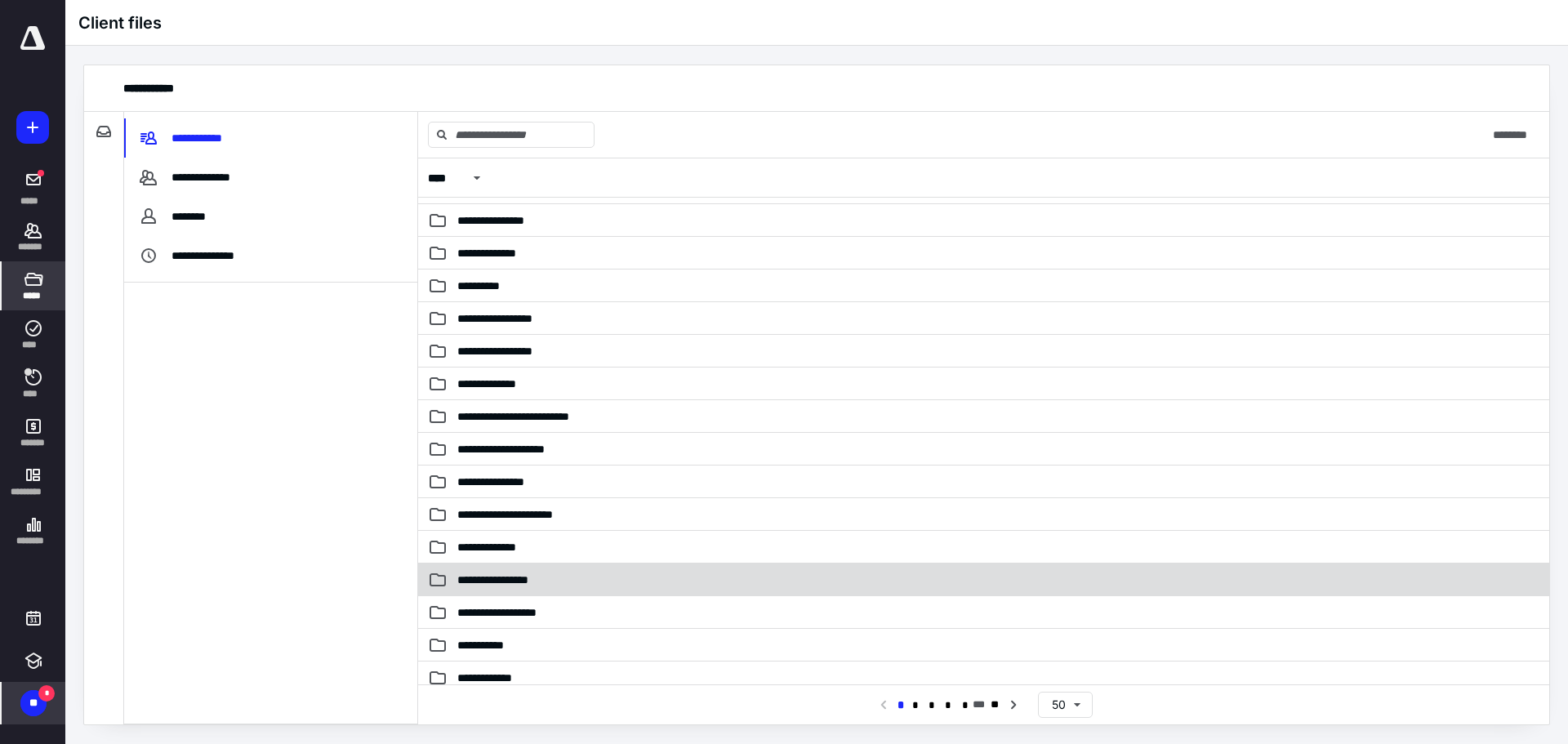 scroll, scrollTop: 163, scrollLeft: 0, axis: vertical 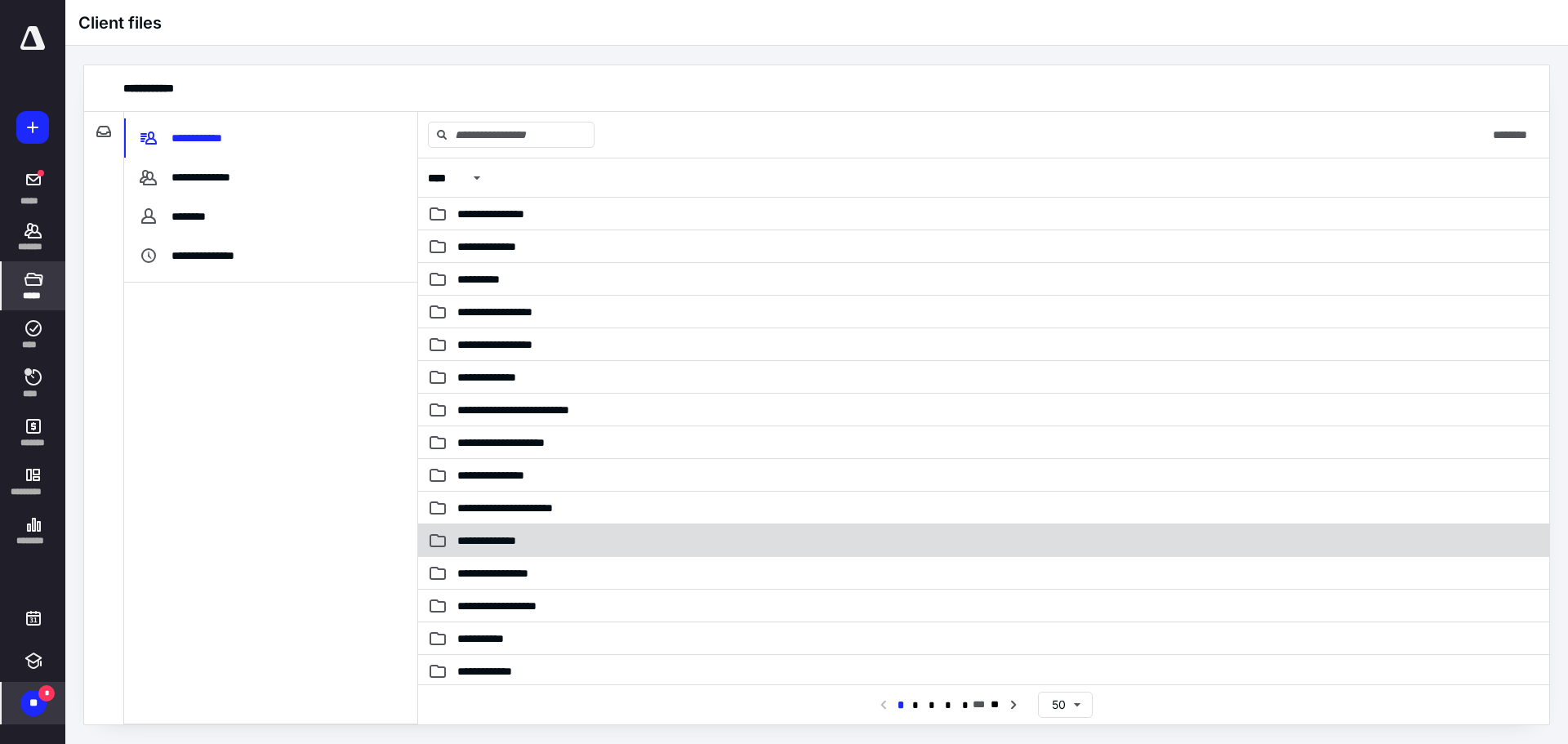 click on "**********" at bounding box center [495, 541] 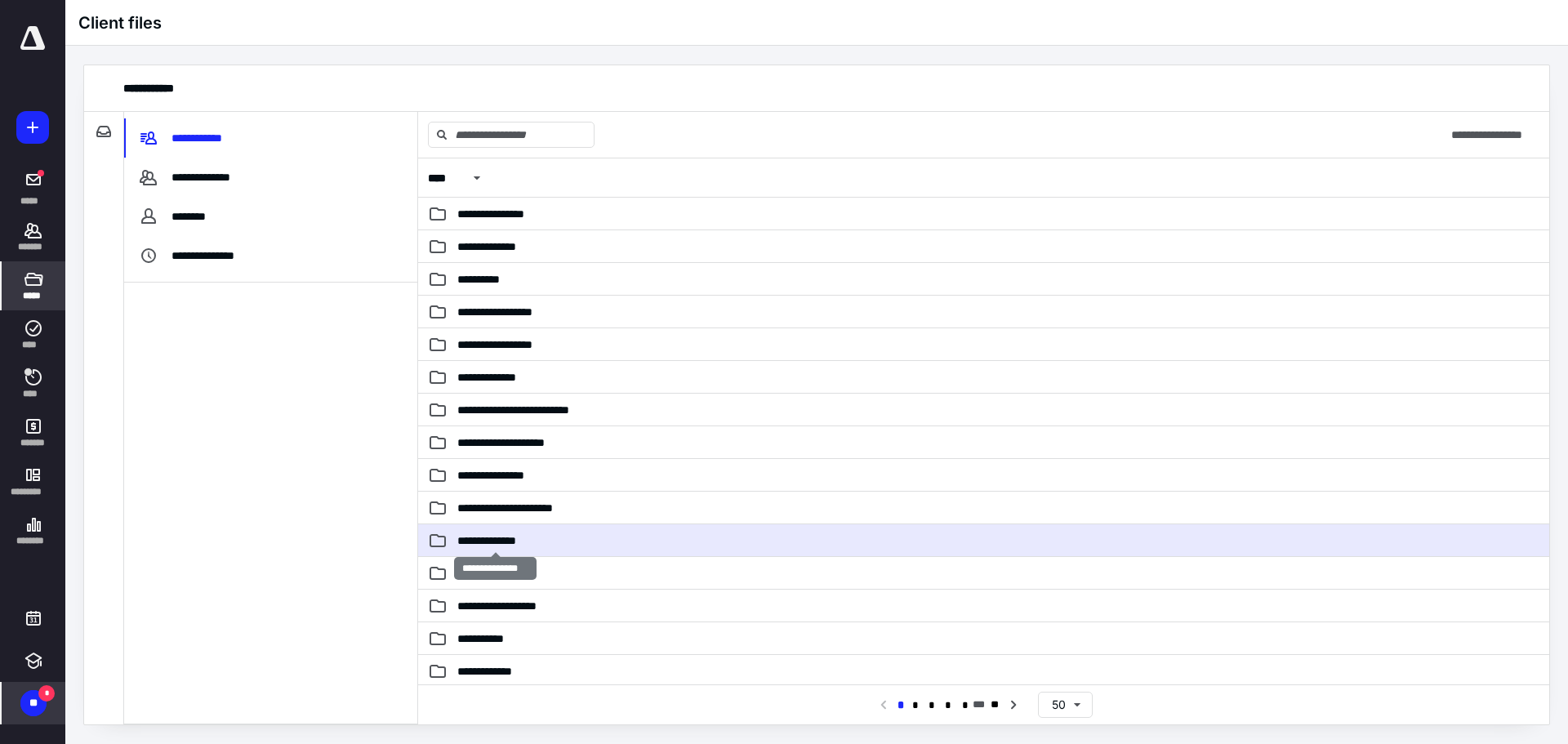 click on "**********" at bounding box center (495, 541) 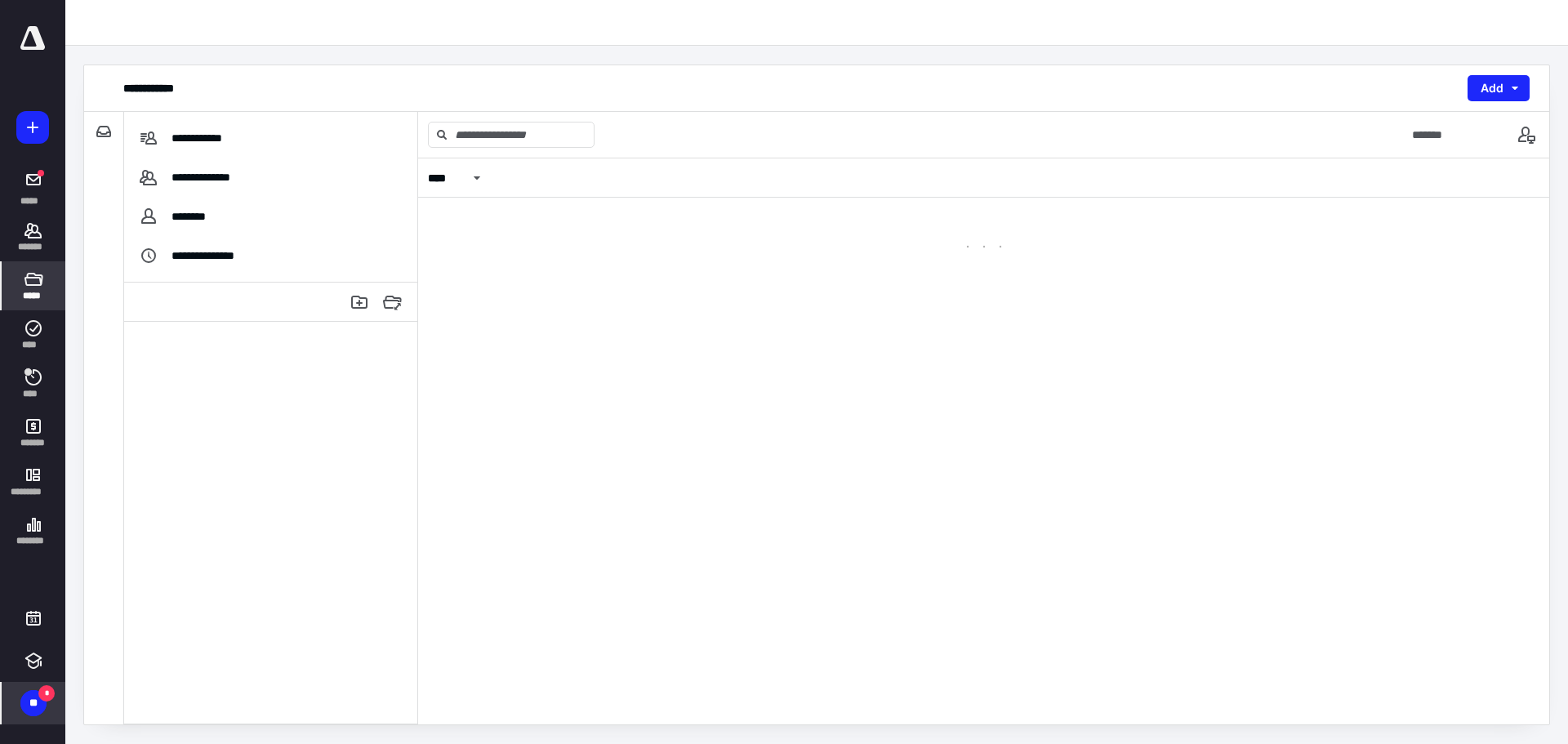 scroll, scrollTop: 0, scrollLeft: 0, axis: both 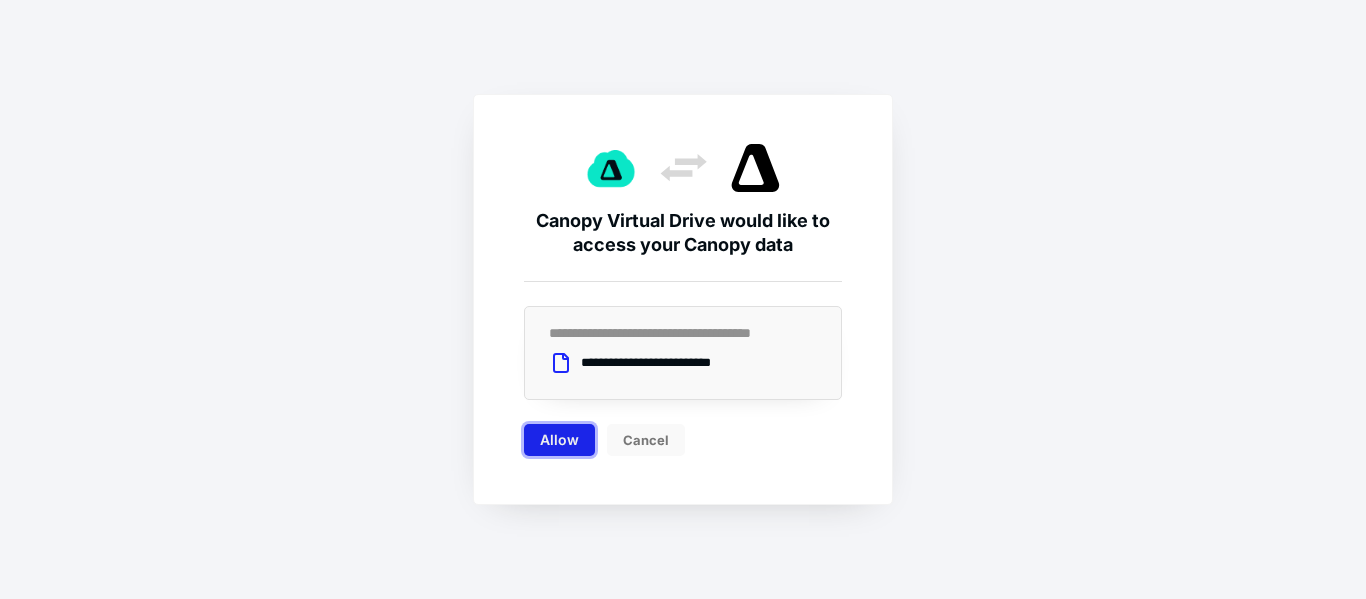 click on "Allow" at bounding box center [559, 440] 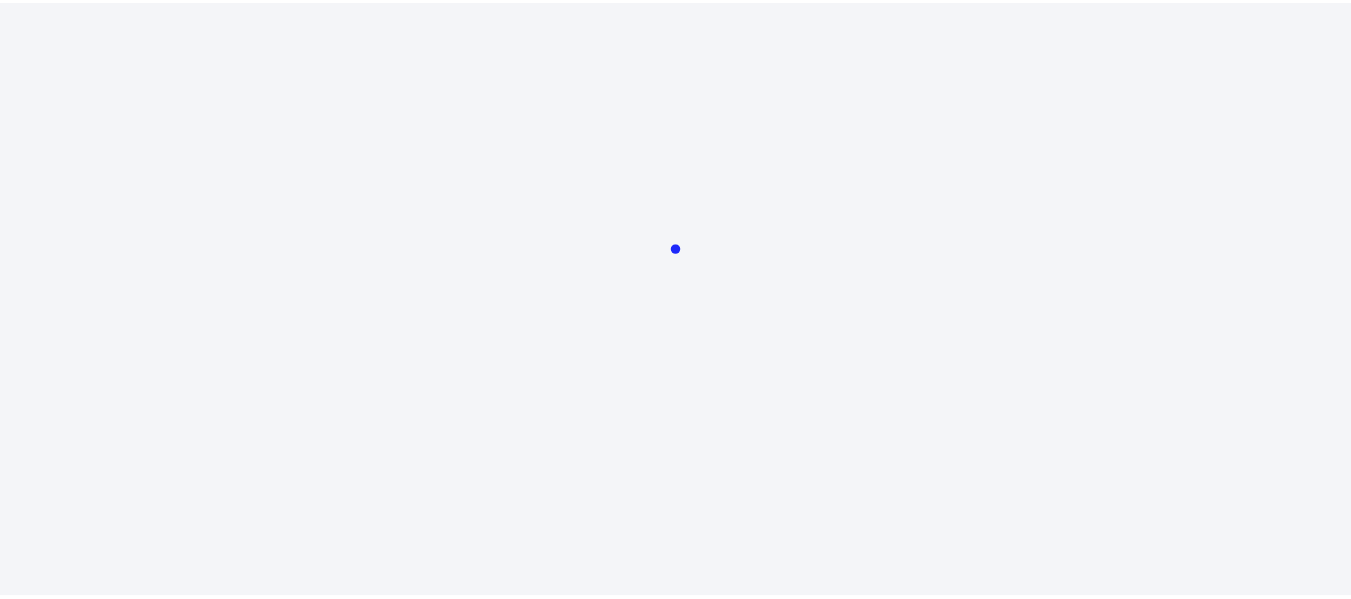 scroll, scrollTop: 0, scrollLeft: 0, axis: both 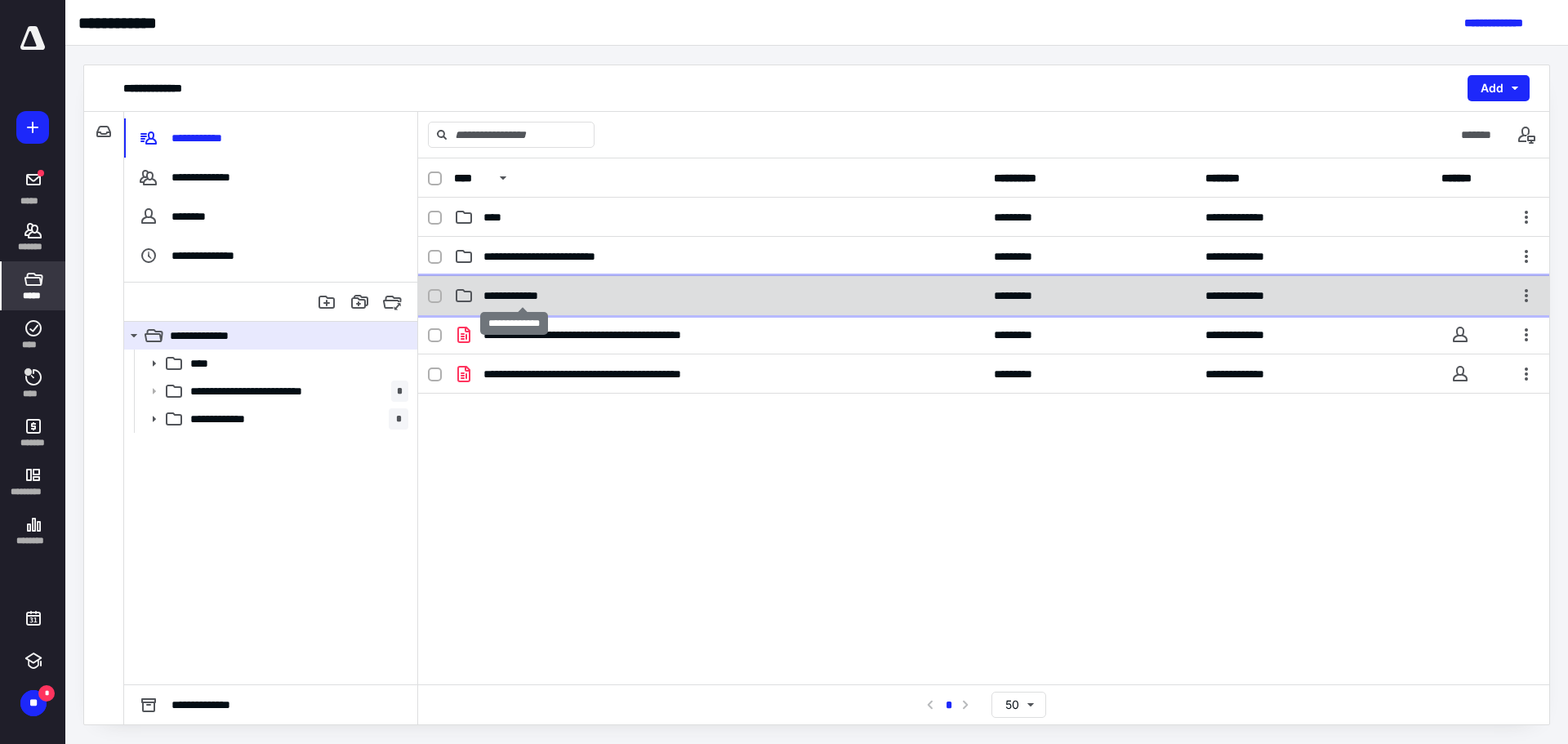 click on "**********" at bounding box center (522, 296) 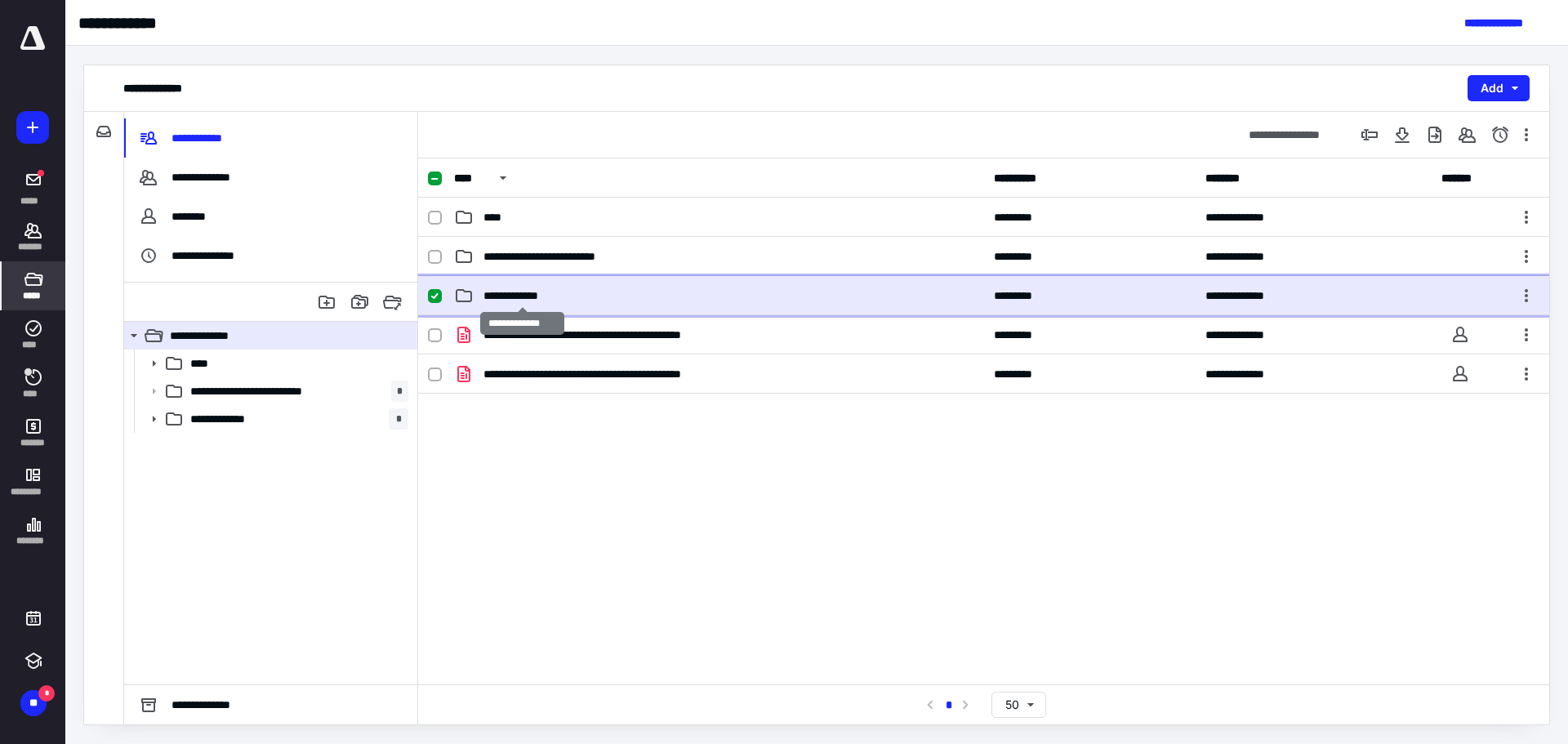 click on "**********" at bounding box center (522, 296) 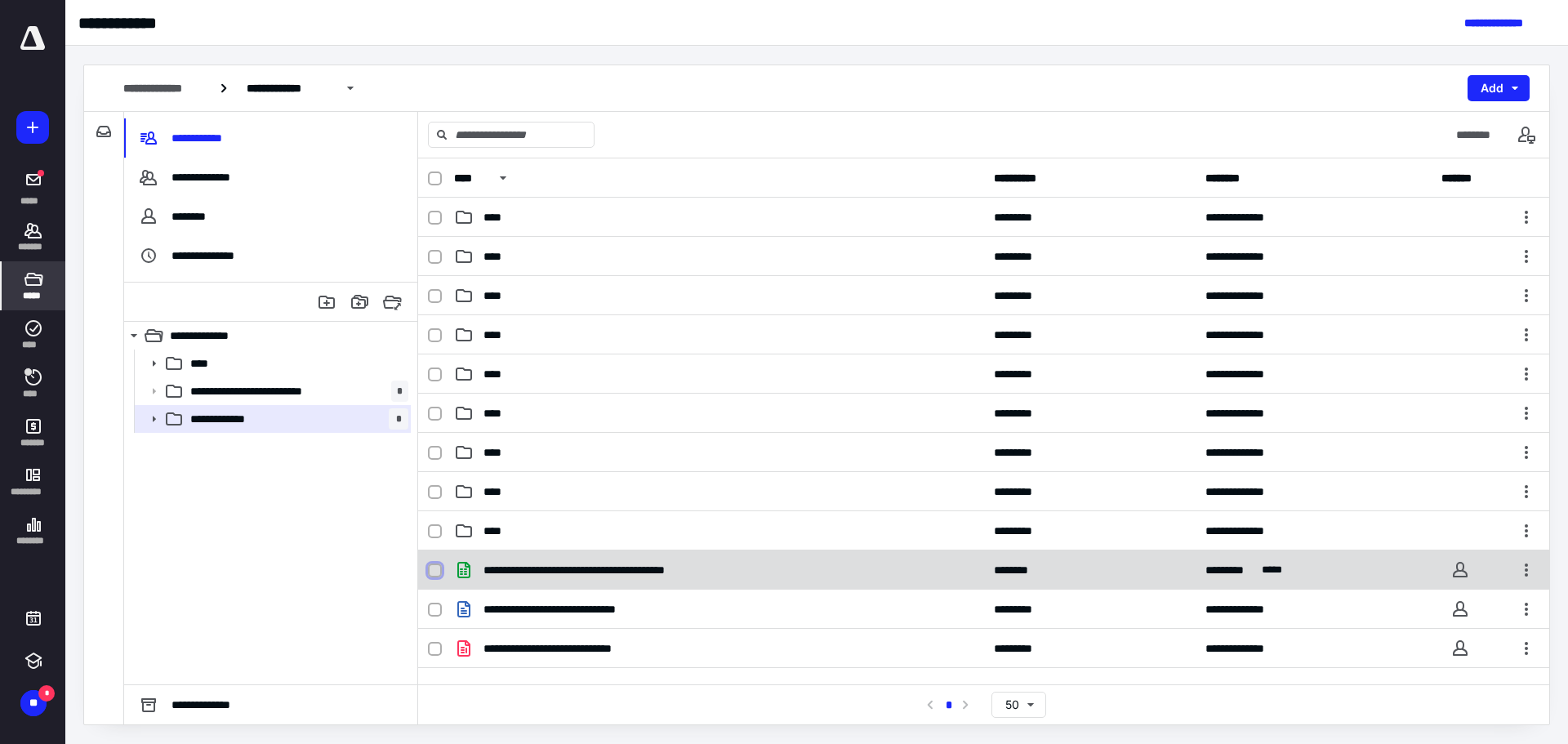 click at bounding box center (434, 571) 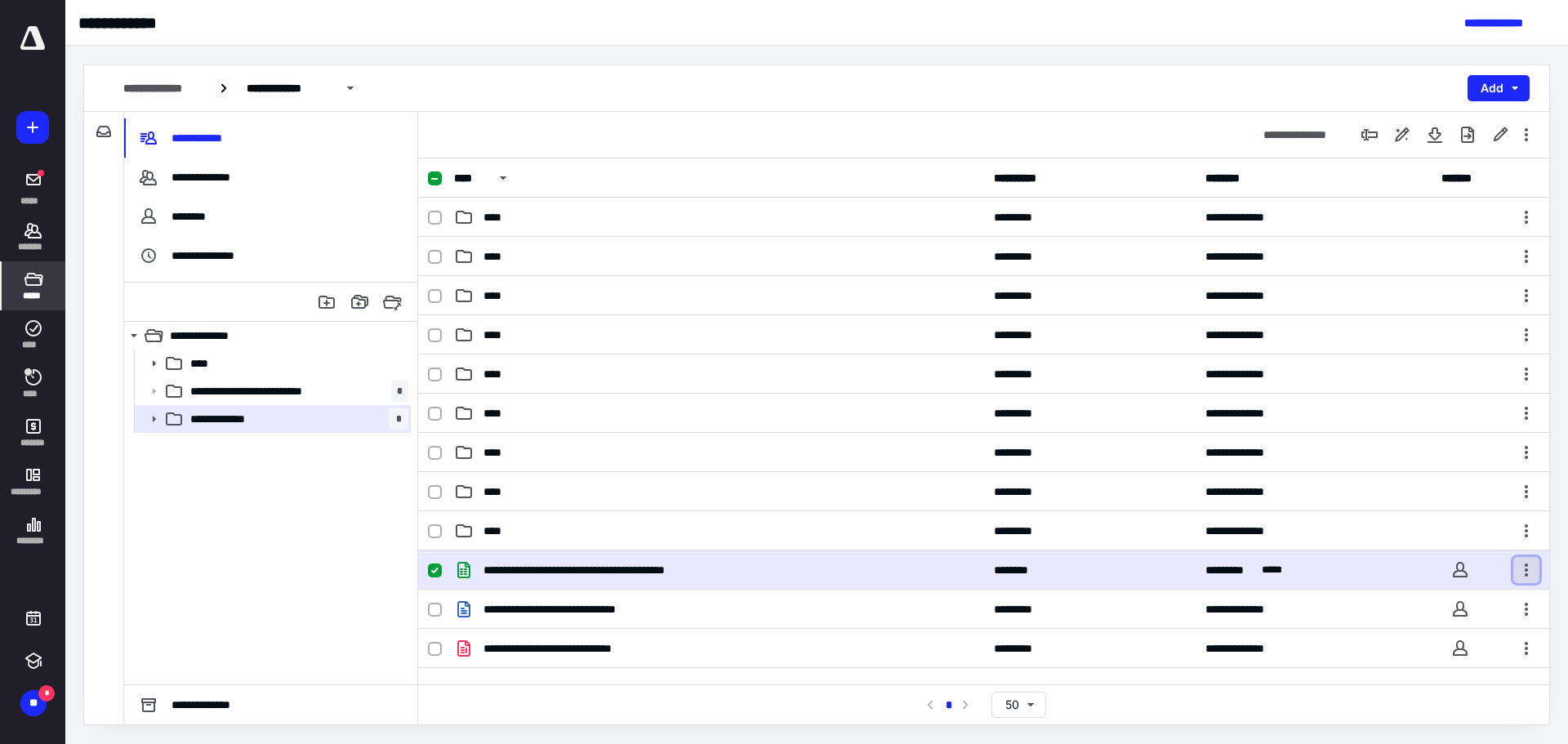 click at bounding box center (1526, 570) 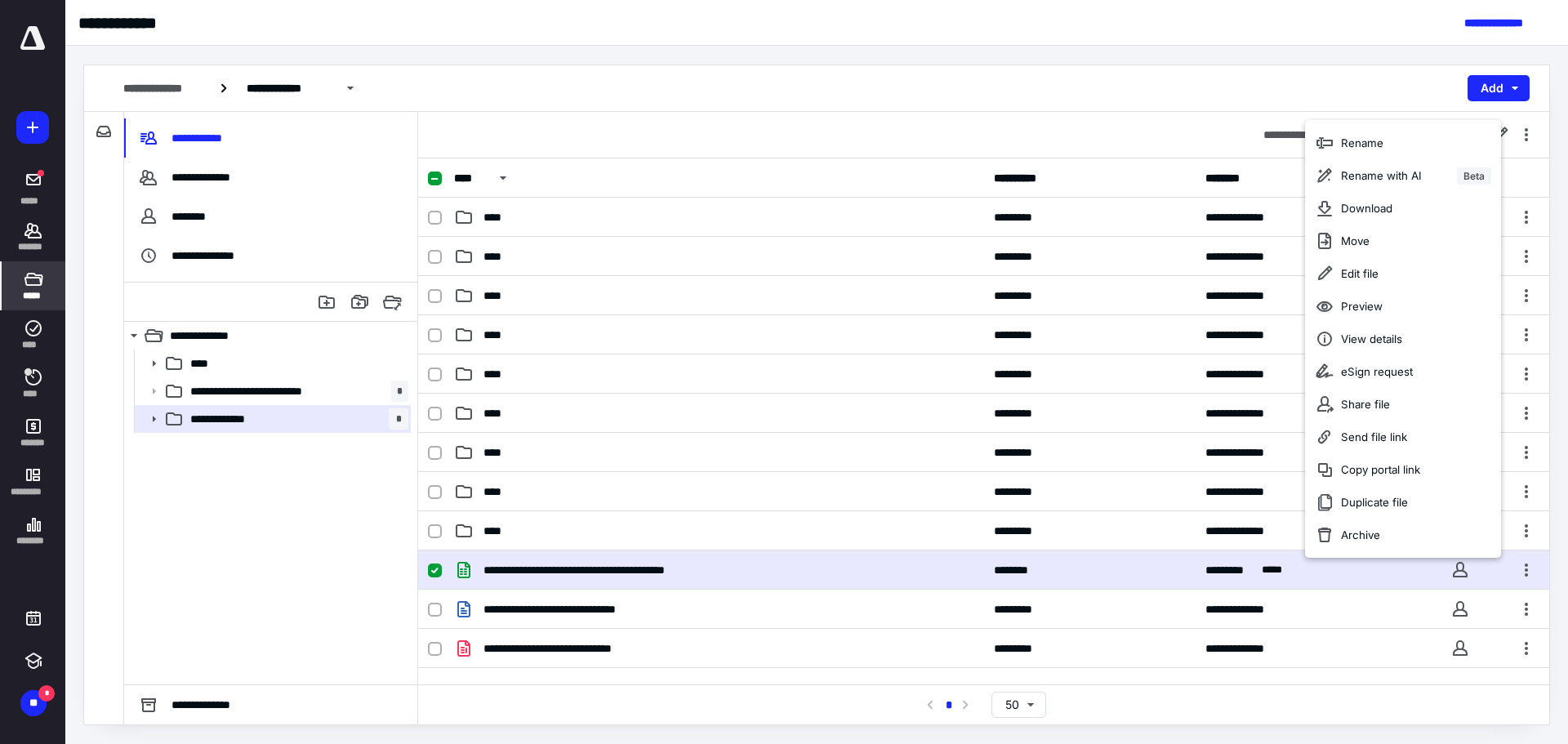 click on "**********" at bounding box center (817, 88) 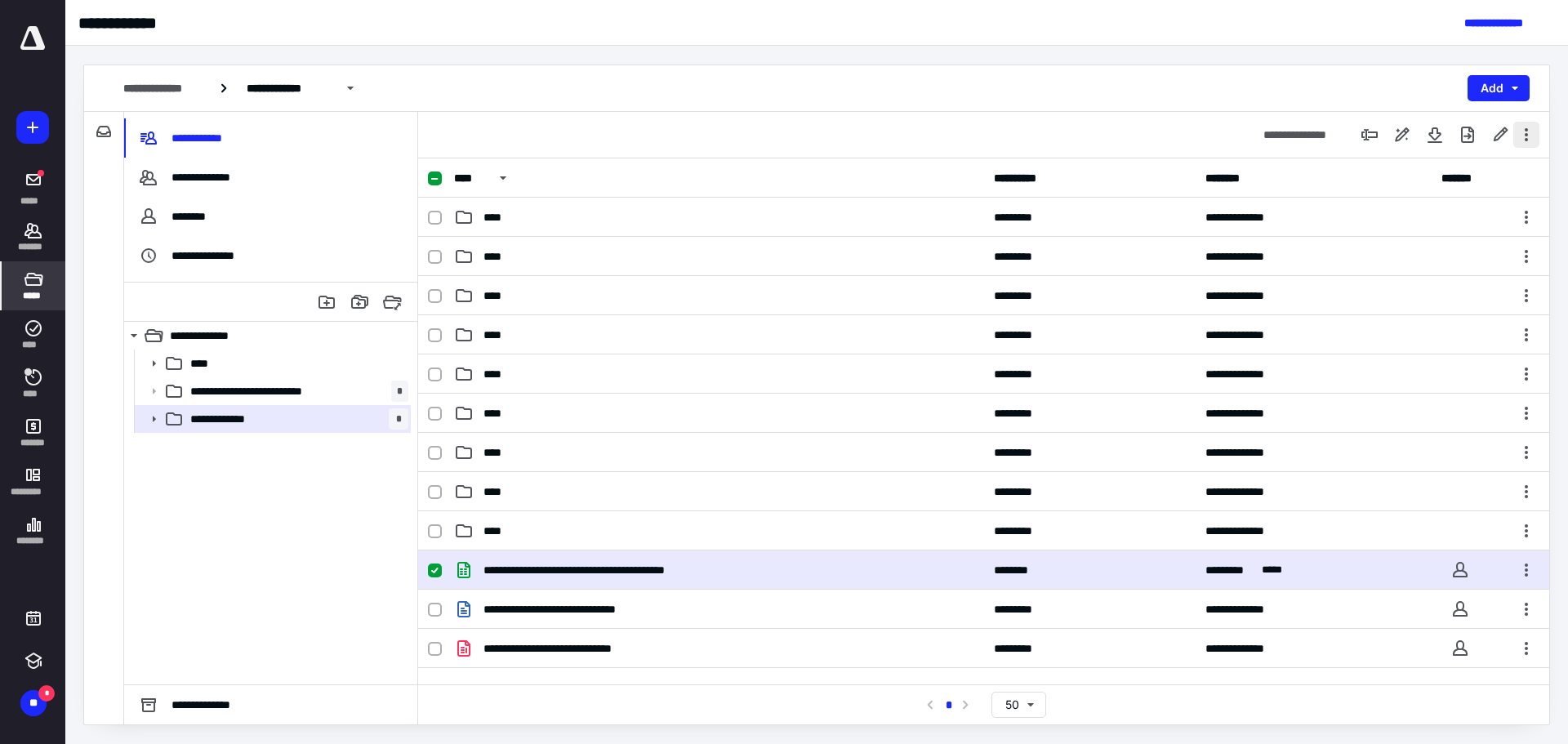 click at bounding box center [1526, 135] 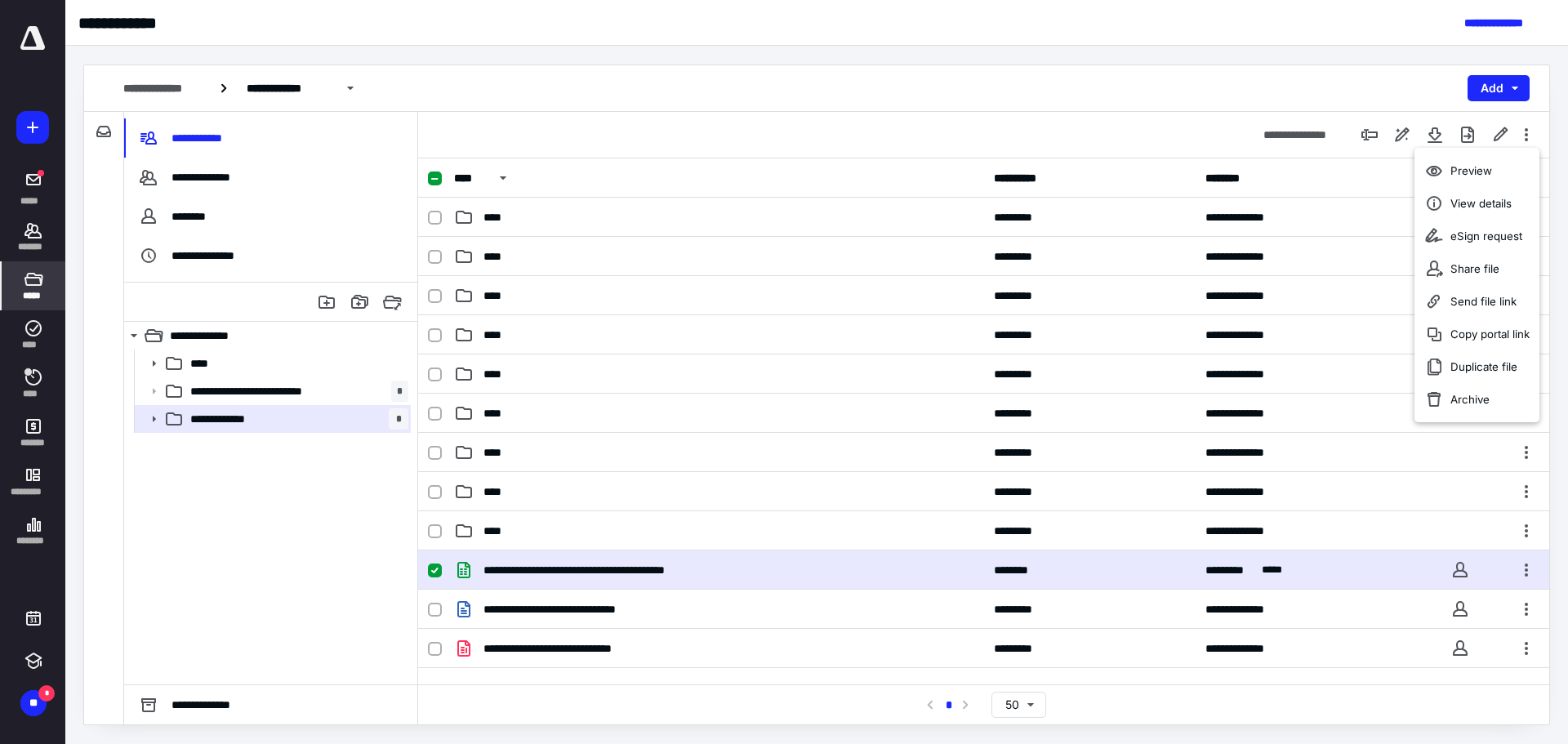 click on "**********" at bounding box center [983, 704] 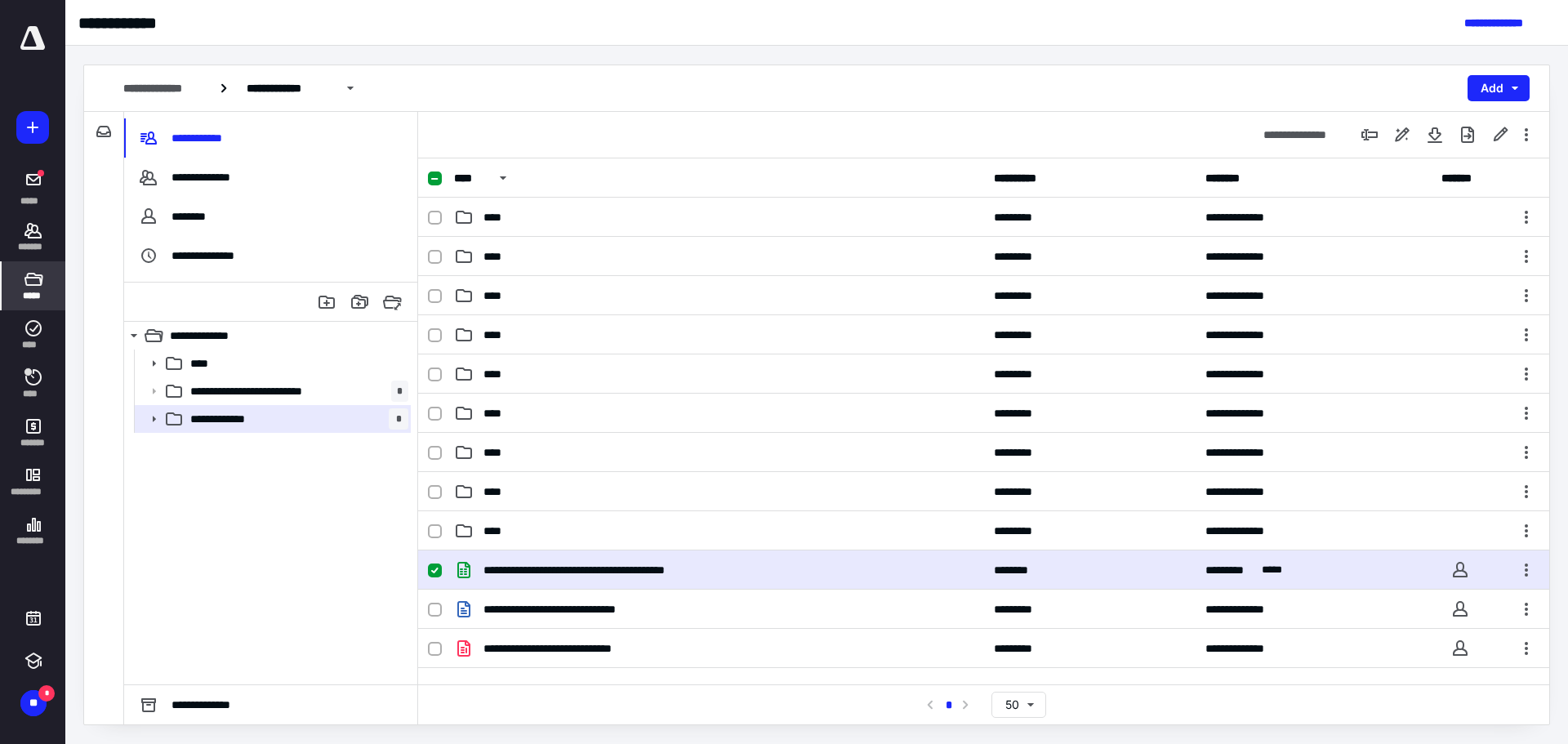 click at bounding box center (434, 571) 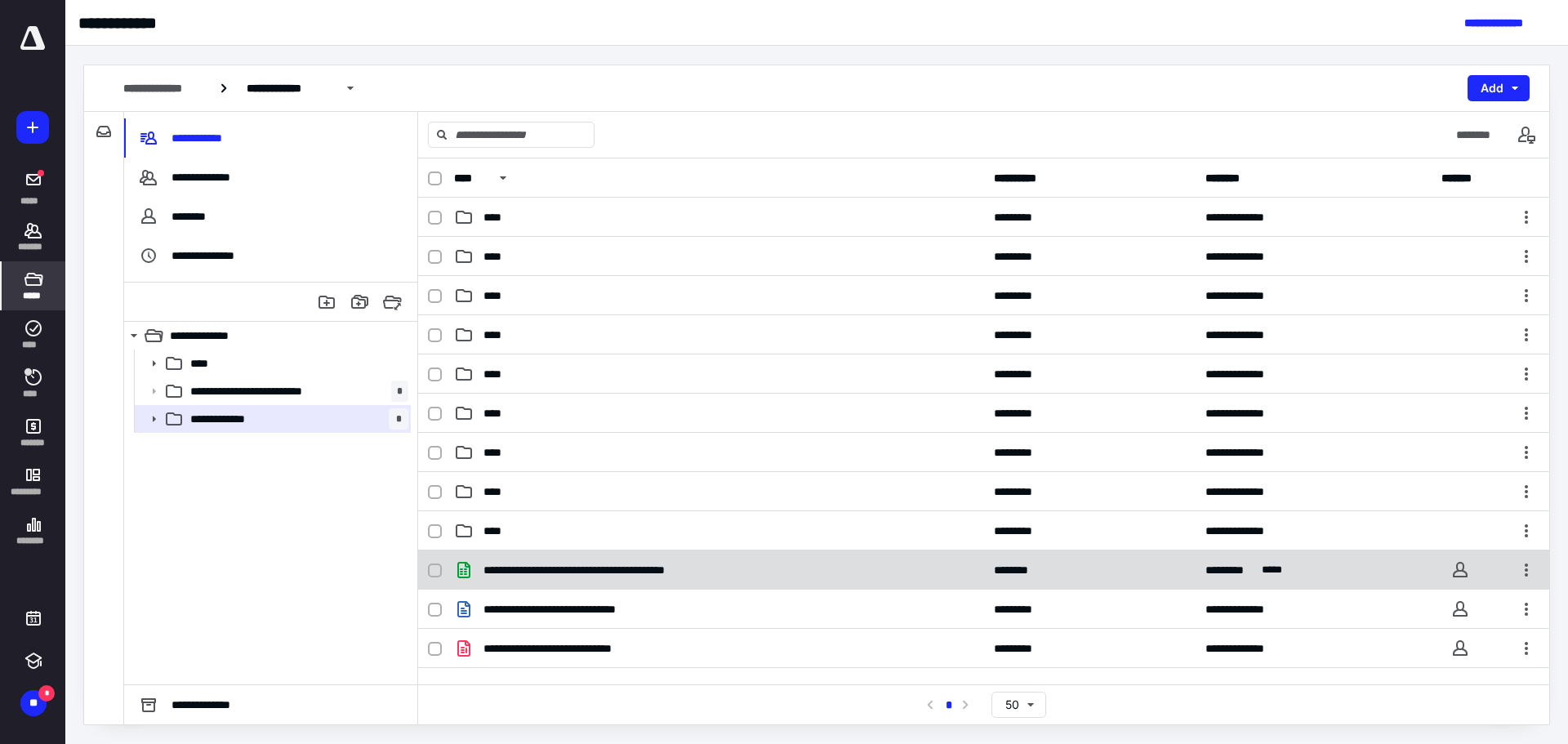 click 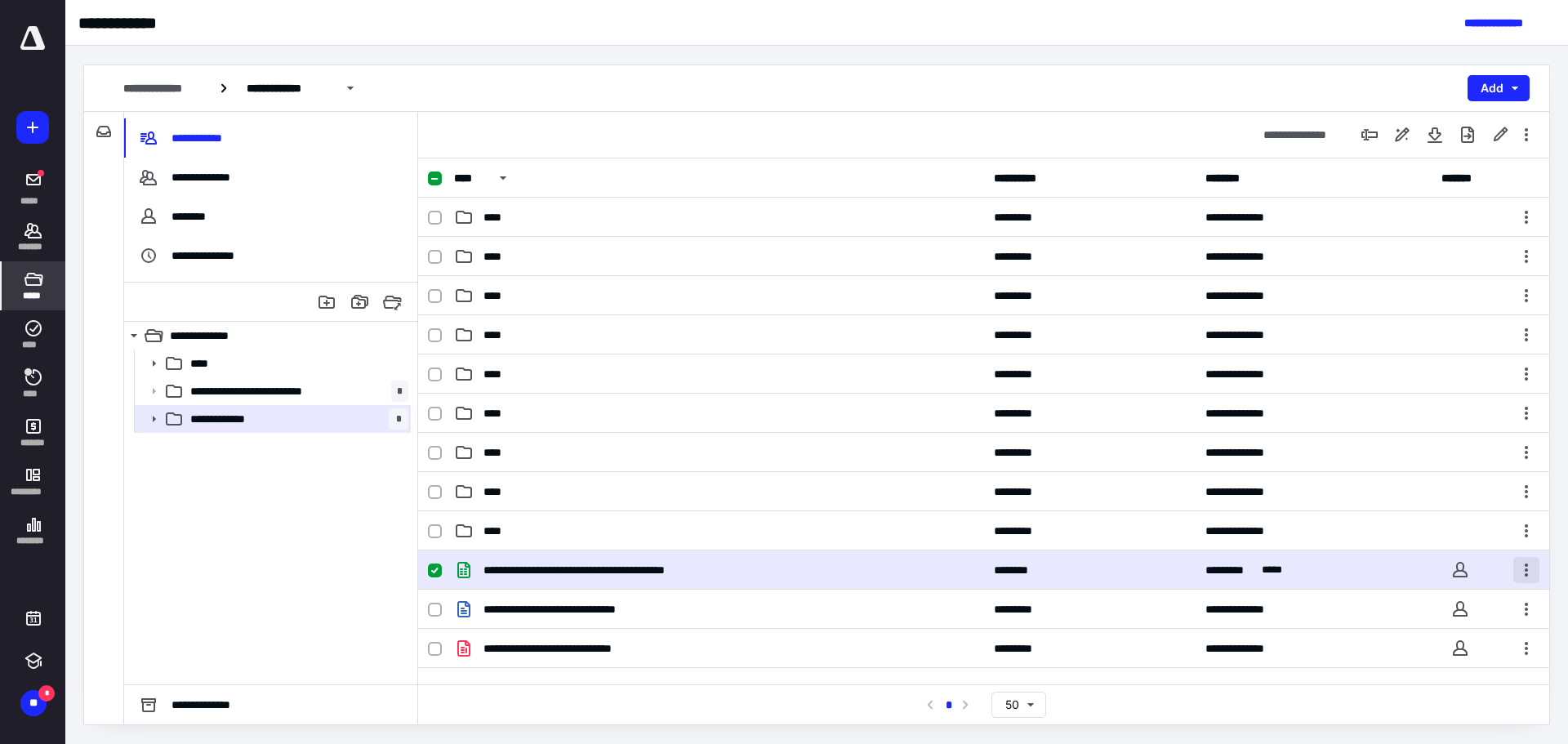 click at bounding box center (1526, 570) 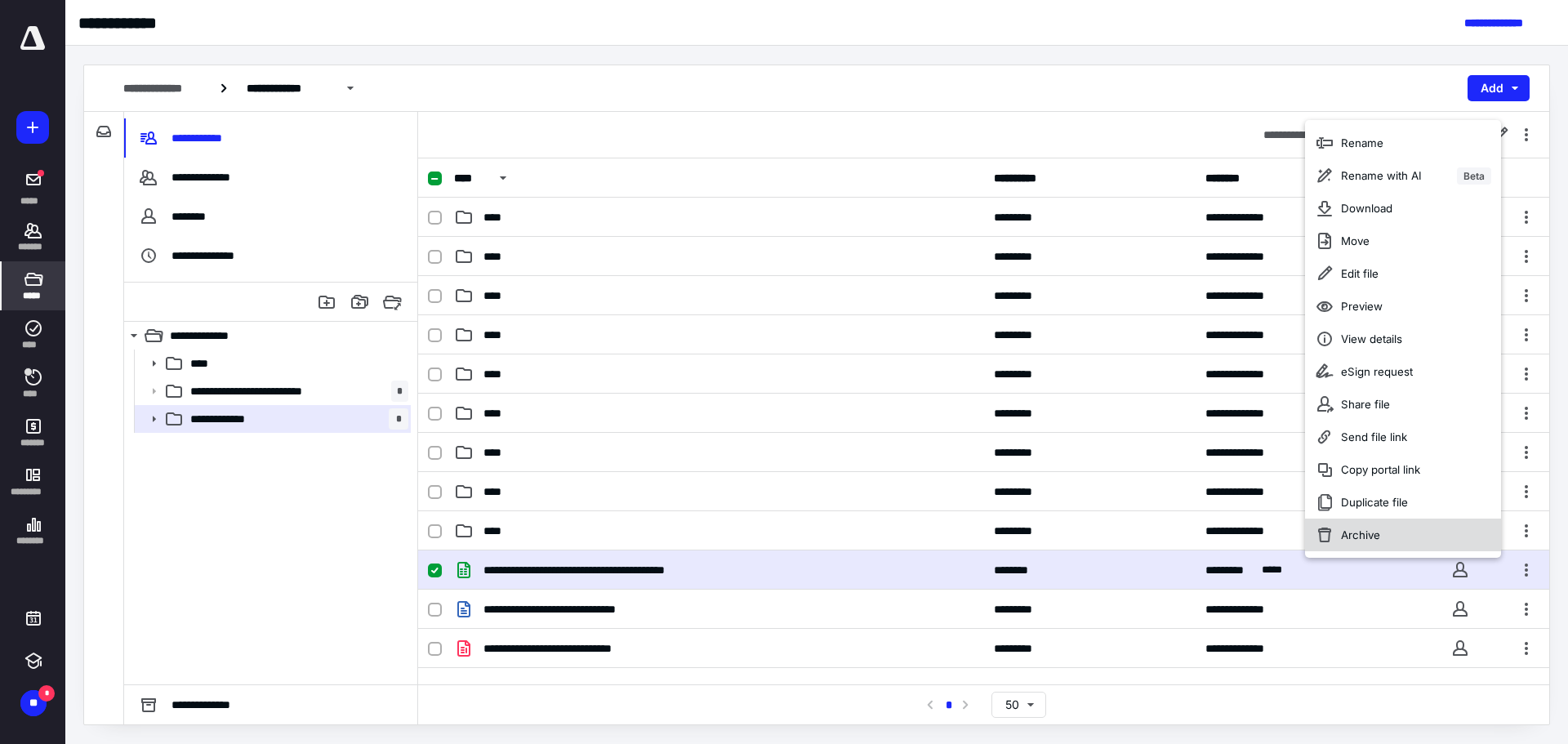 click on "Archive" at bounding box center [1403, 535] 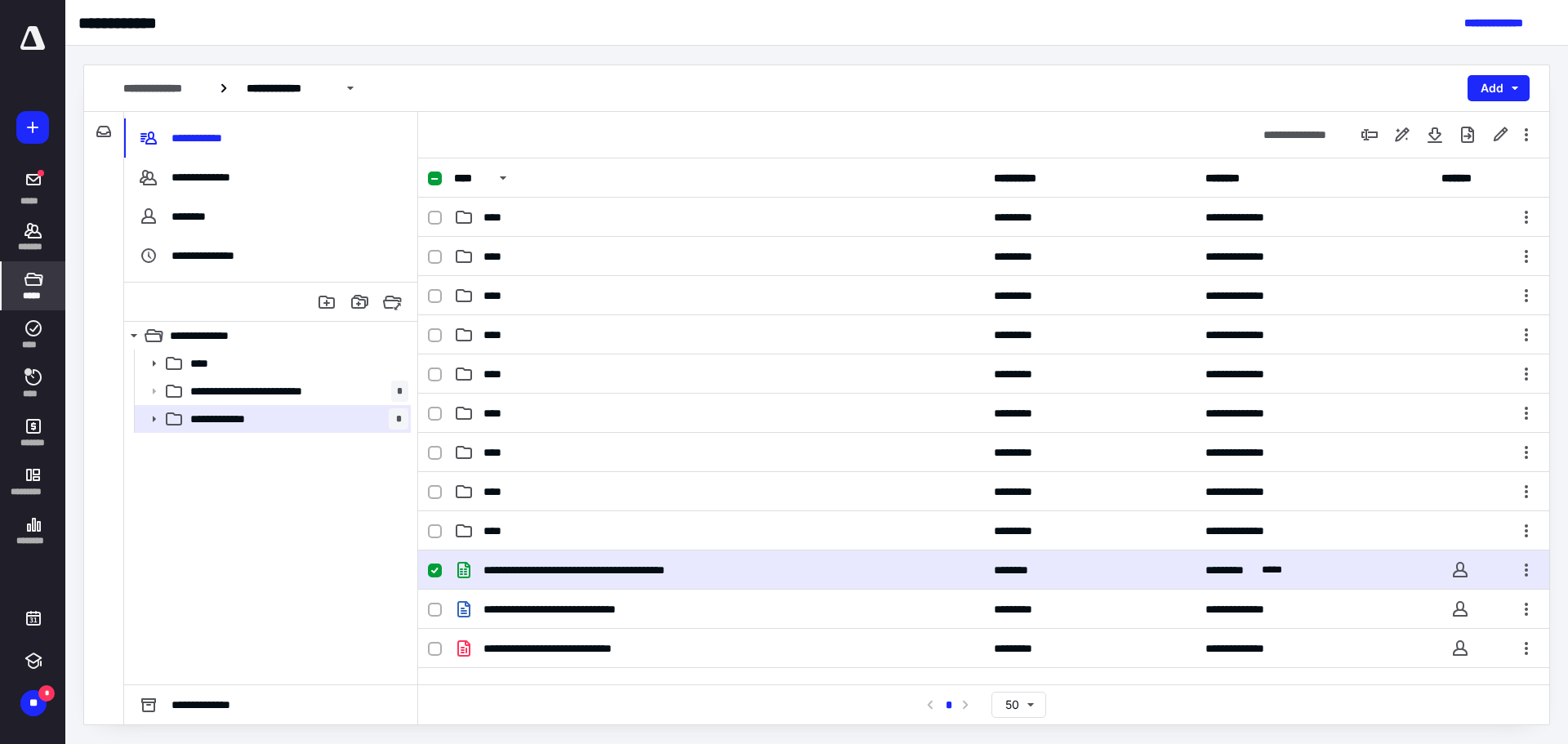 checkbox on "false" 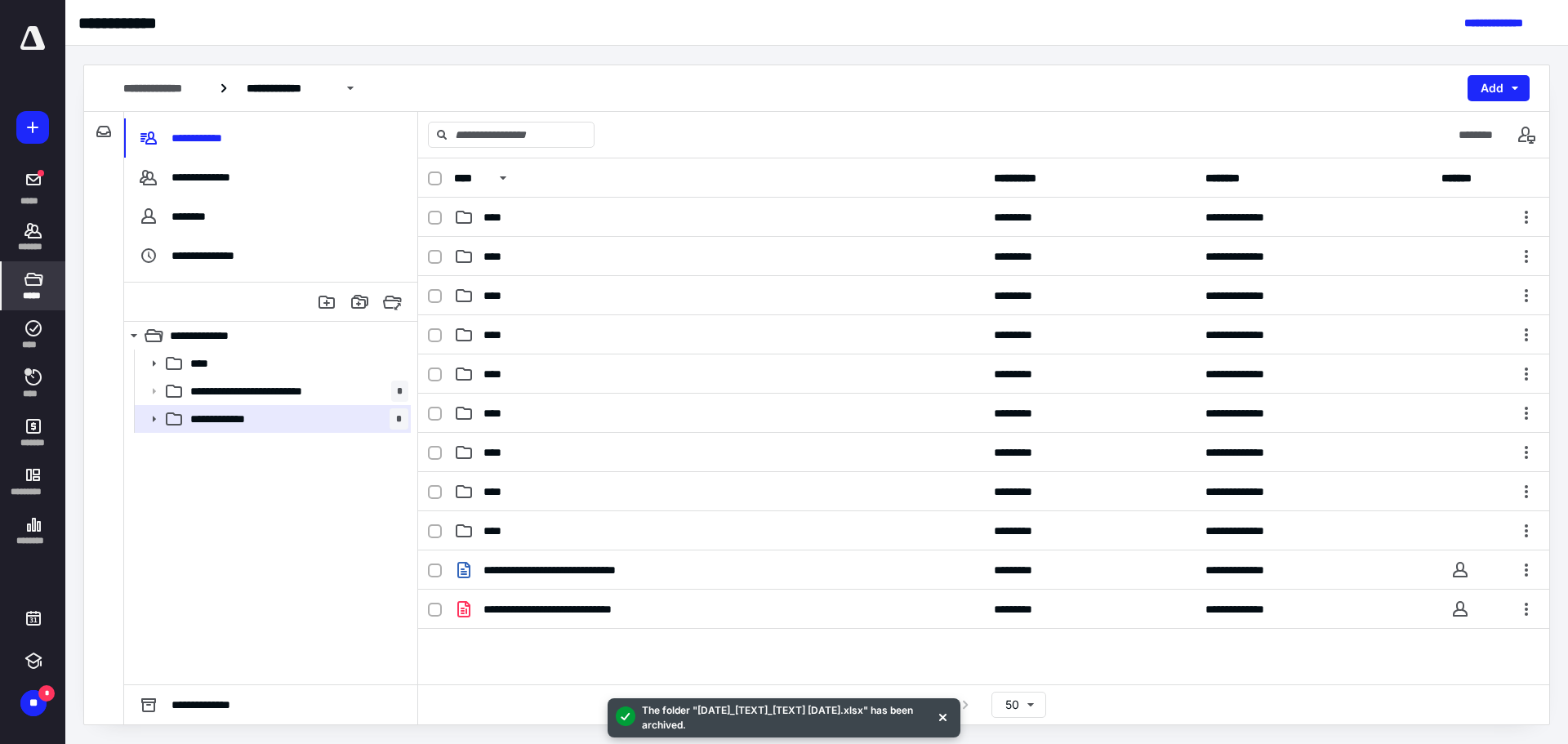 click on "**********" at bounding box center (983, 673) 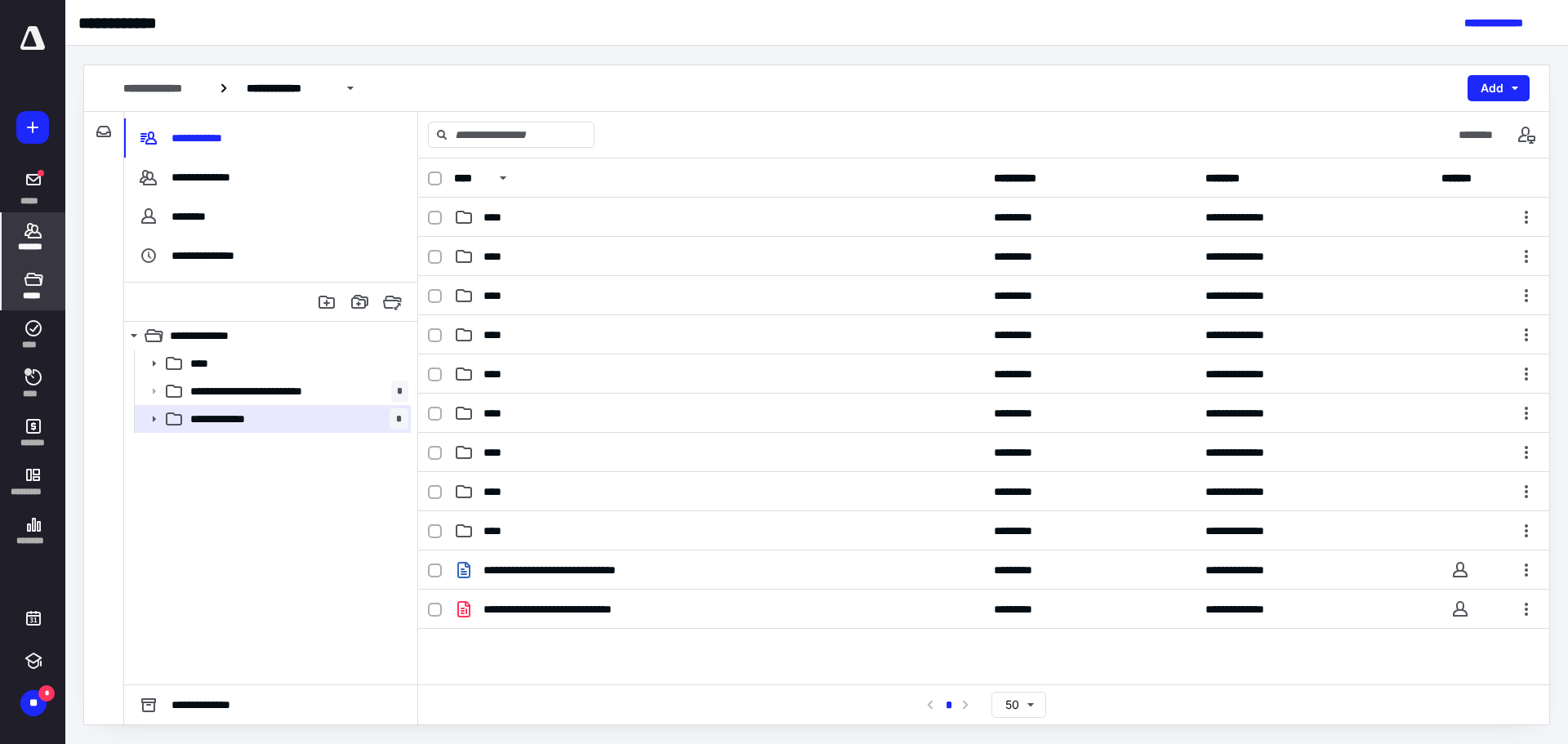 click on "*******" at bounding box center [33, 237] 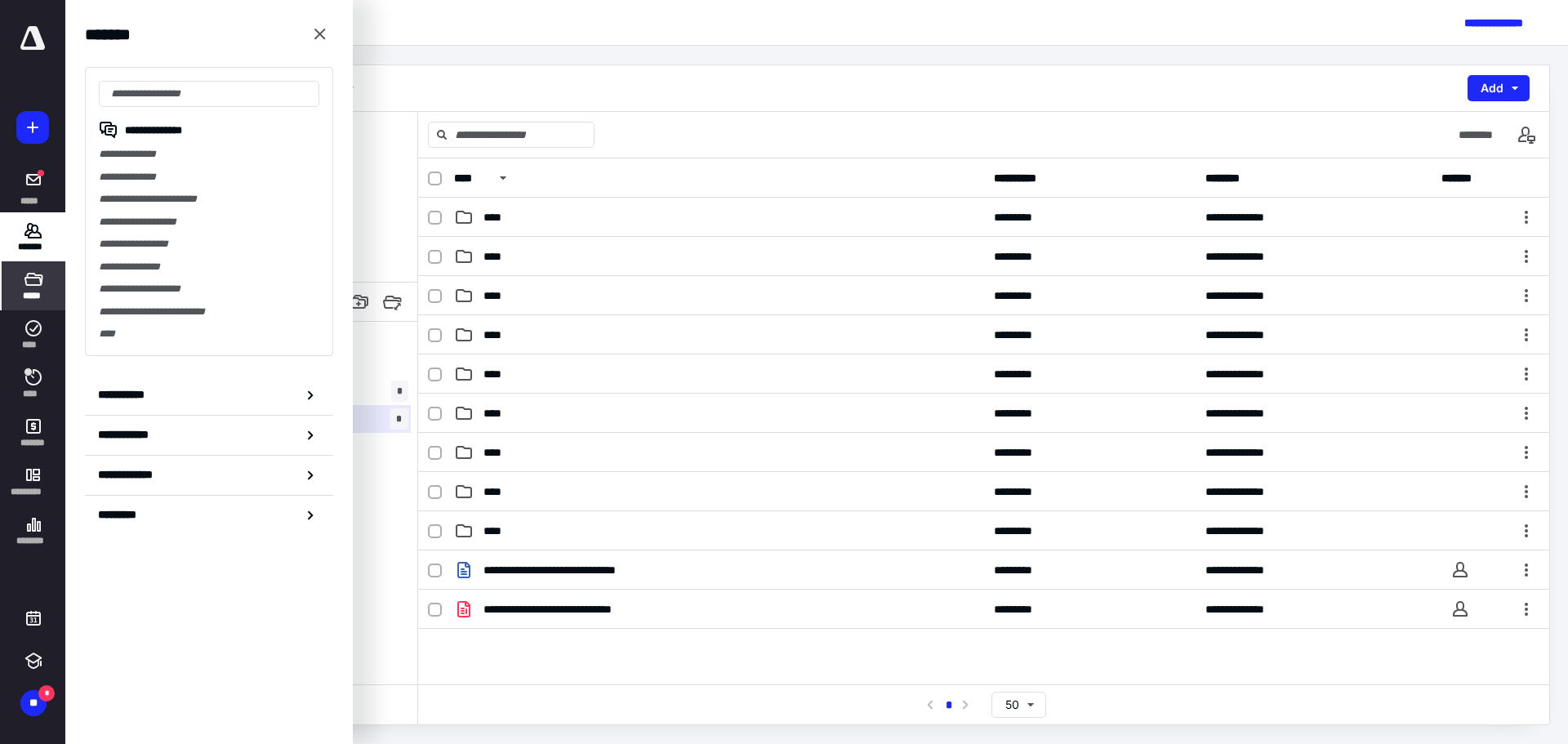 click on "**********" at bounding box center [817, 88] 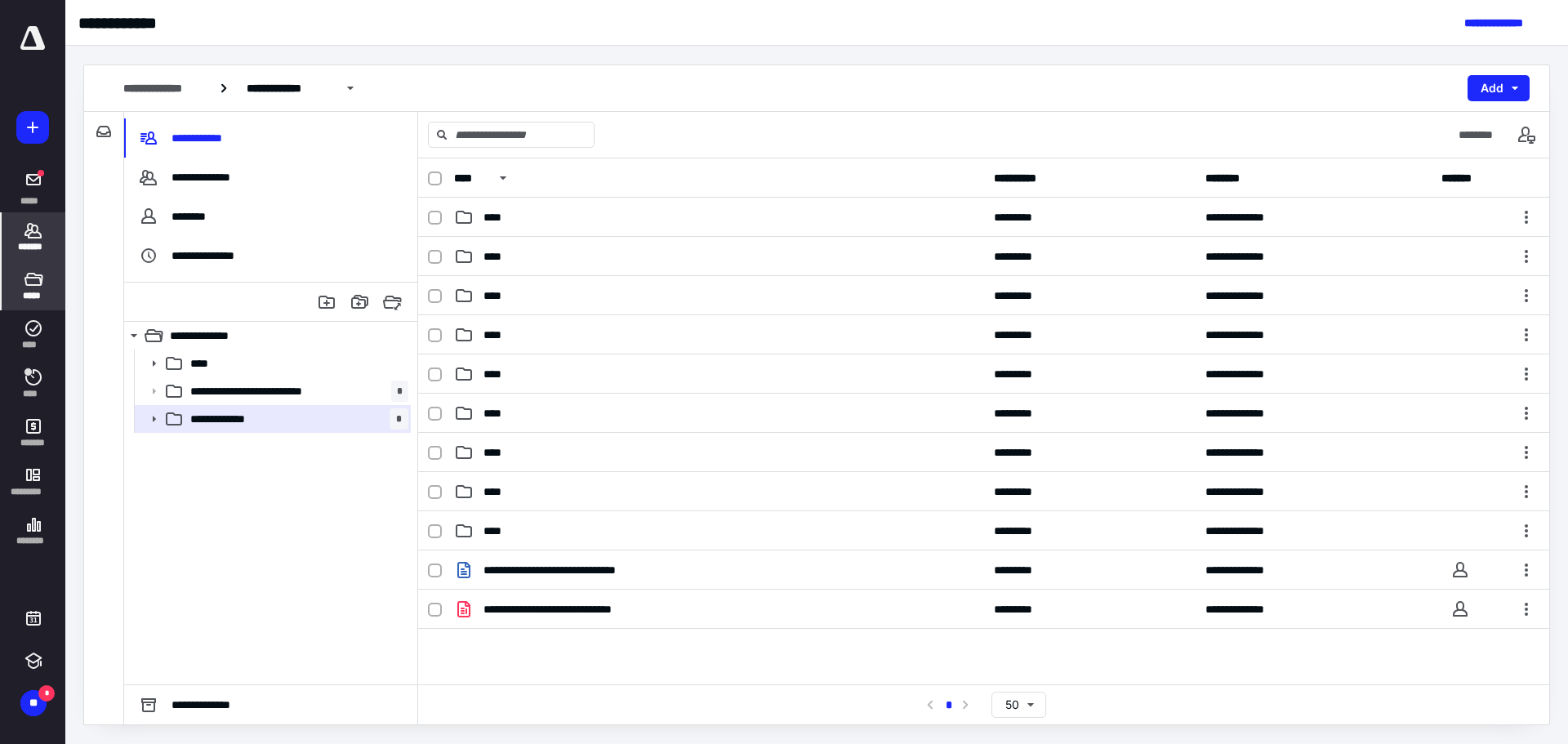 click 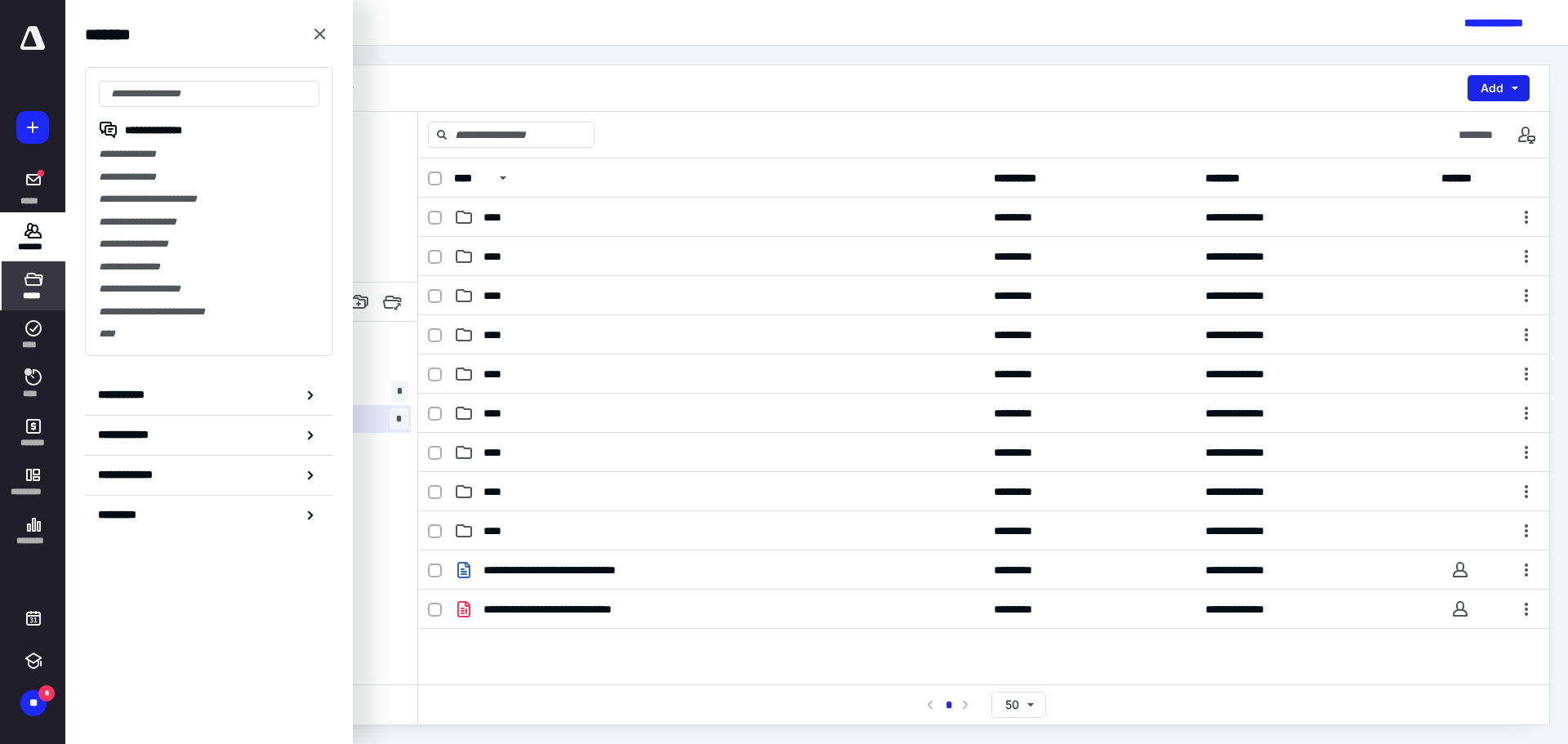 click on "Add" at bounding box center (1499, 88) 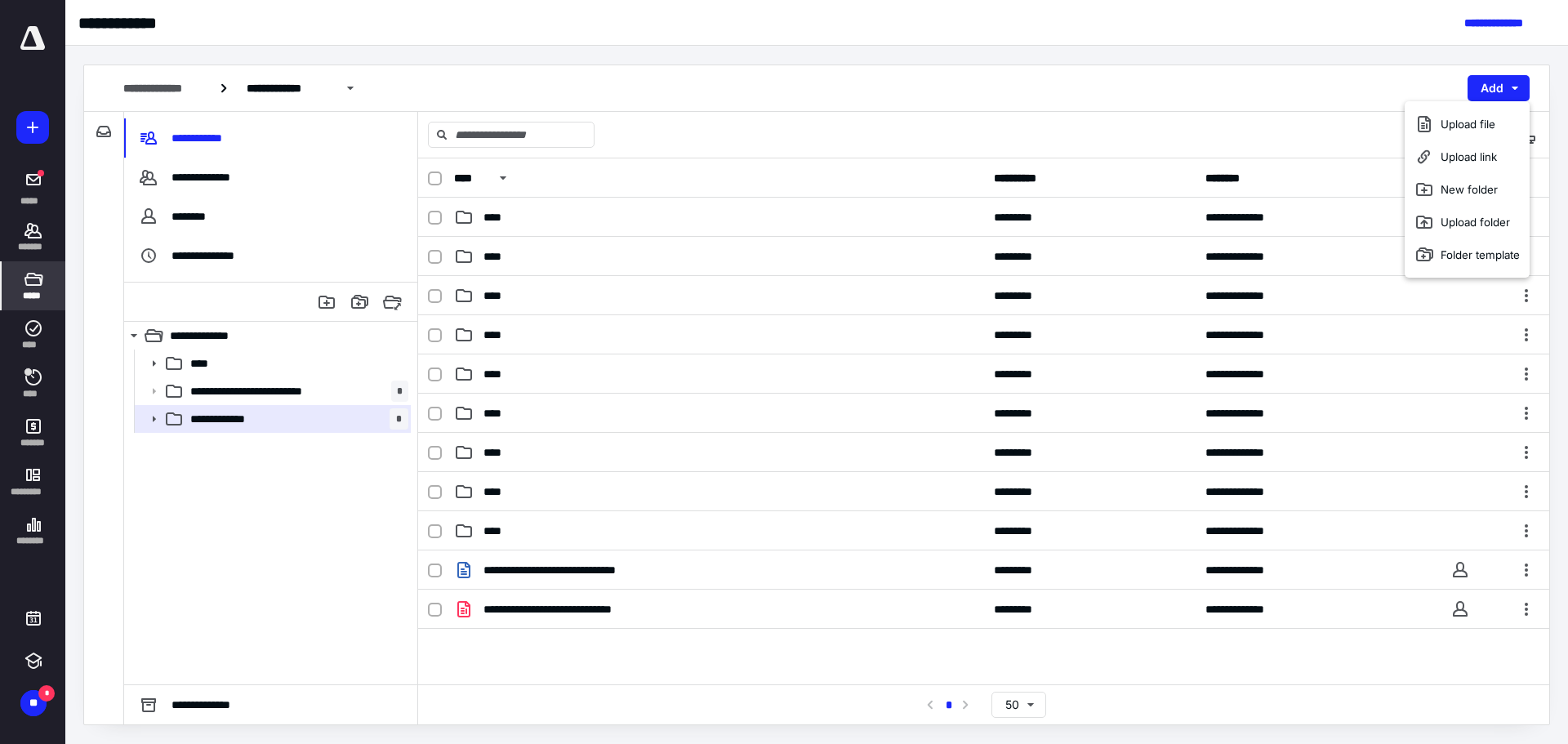 click on "**********" at bounding box center (817, 88) 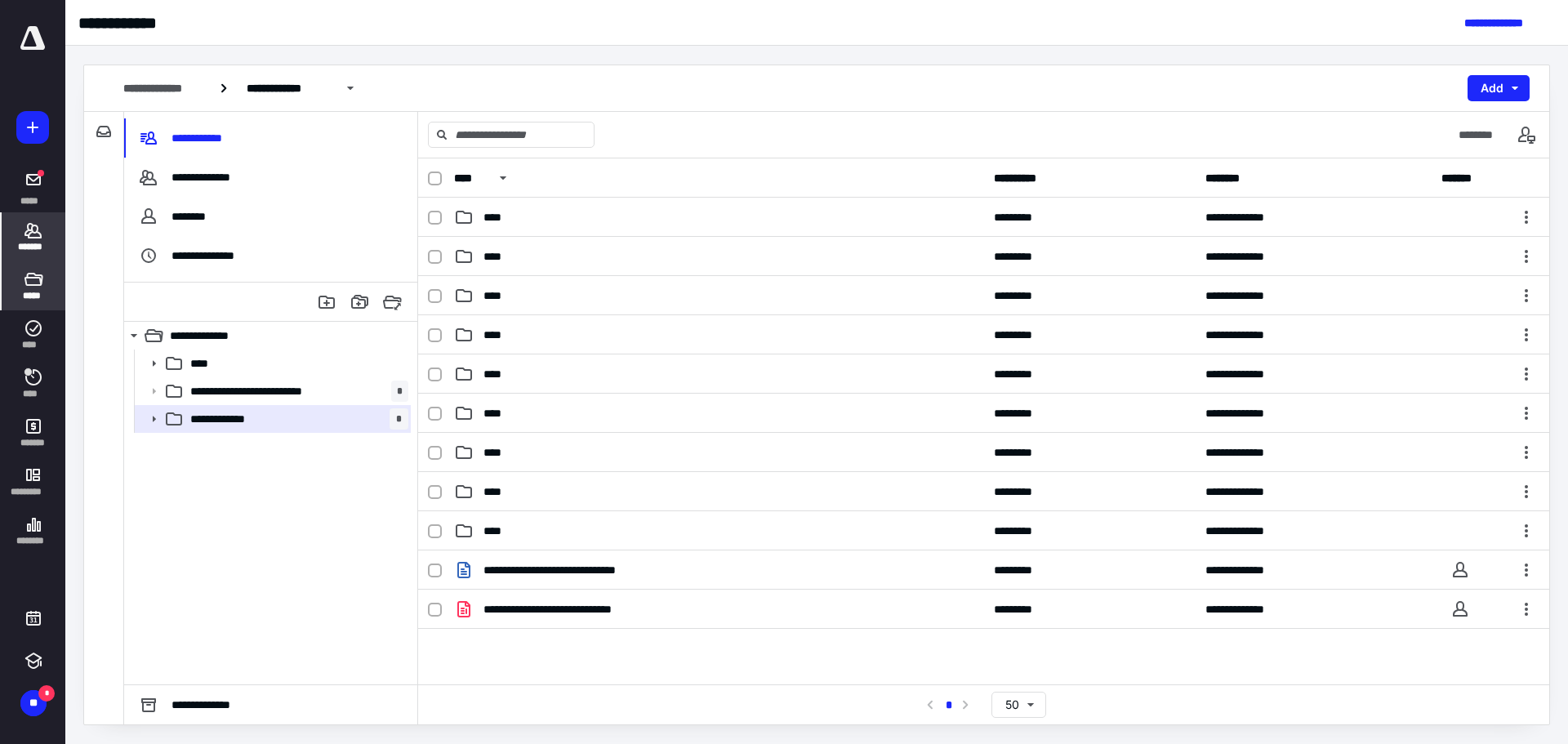 click 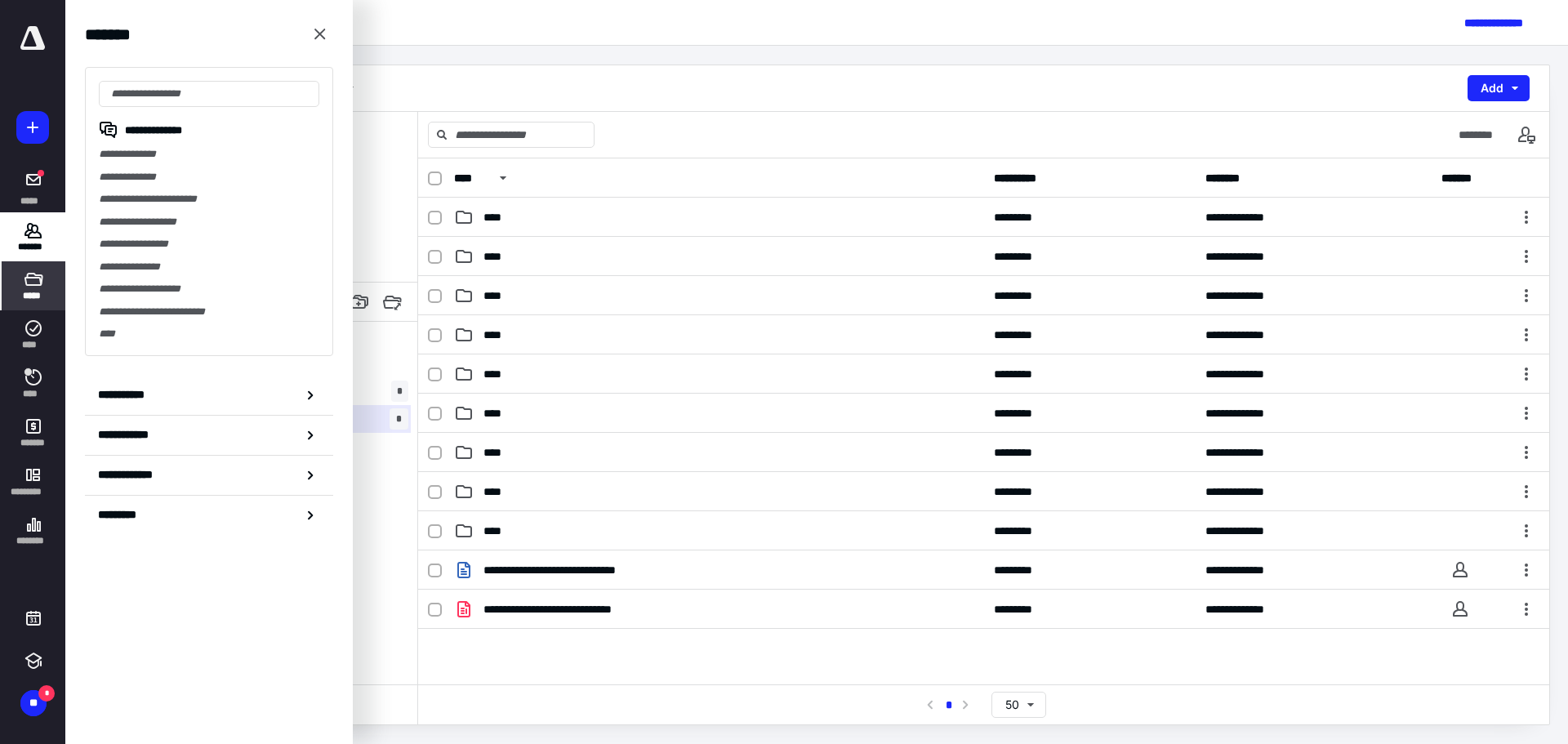 click on "**********" at bounding box center [209, 395] 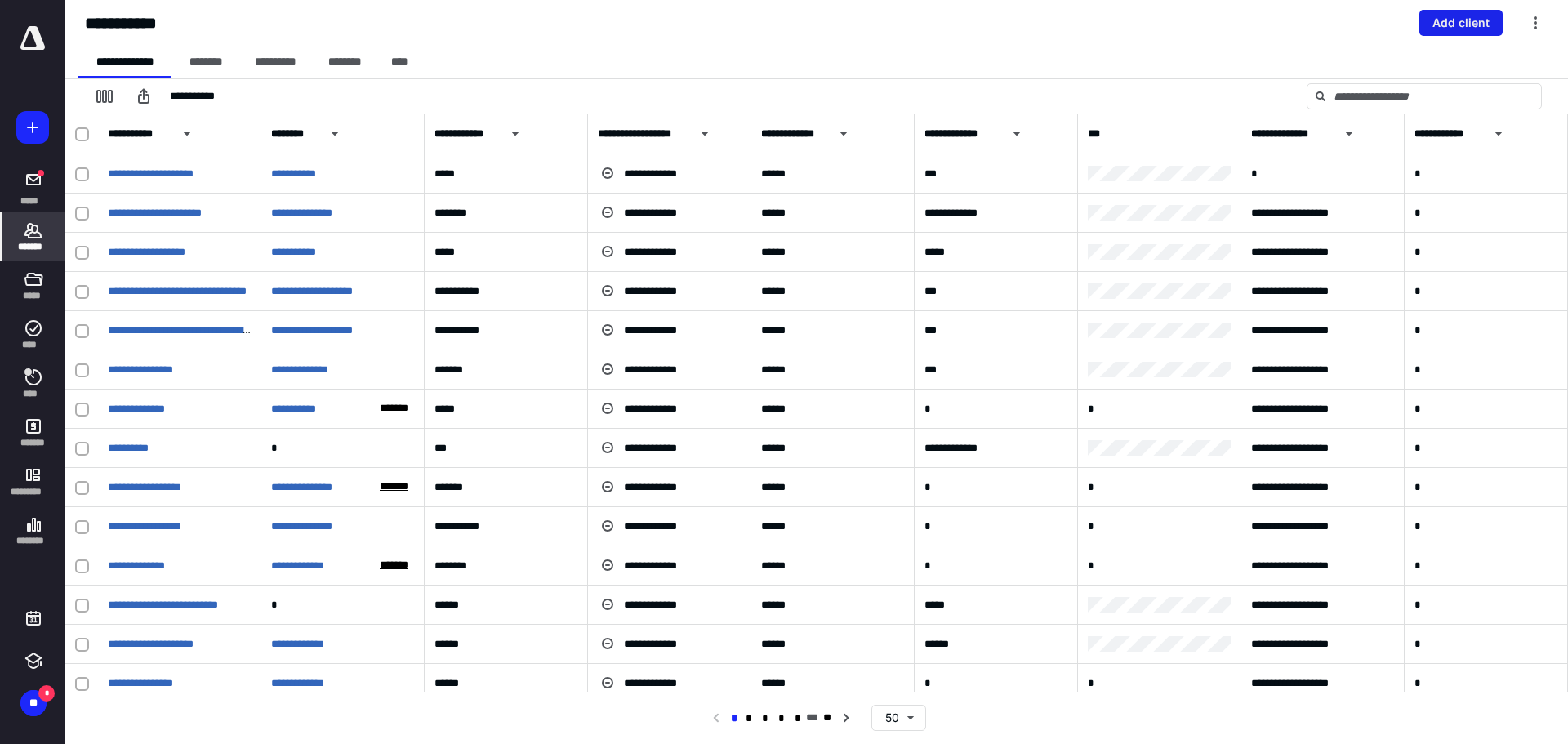 click on "Add client" at bounding box center (1461, 23) 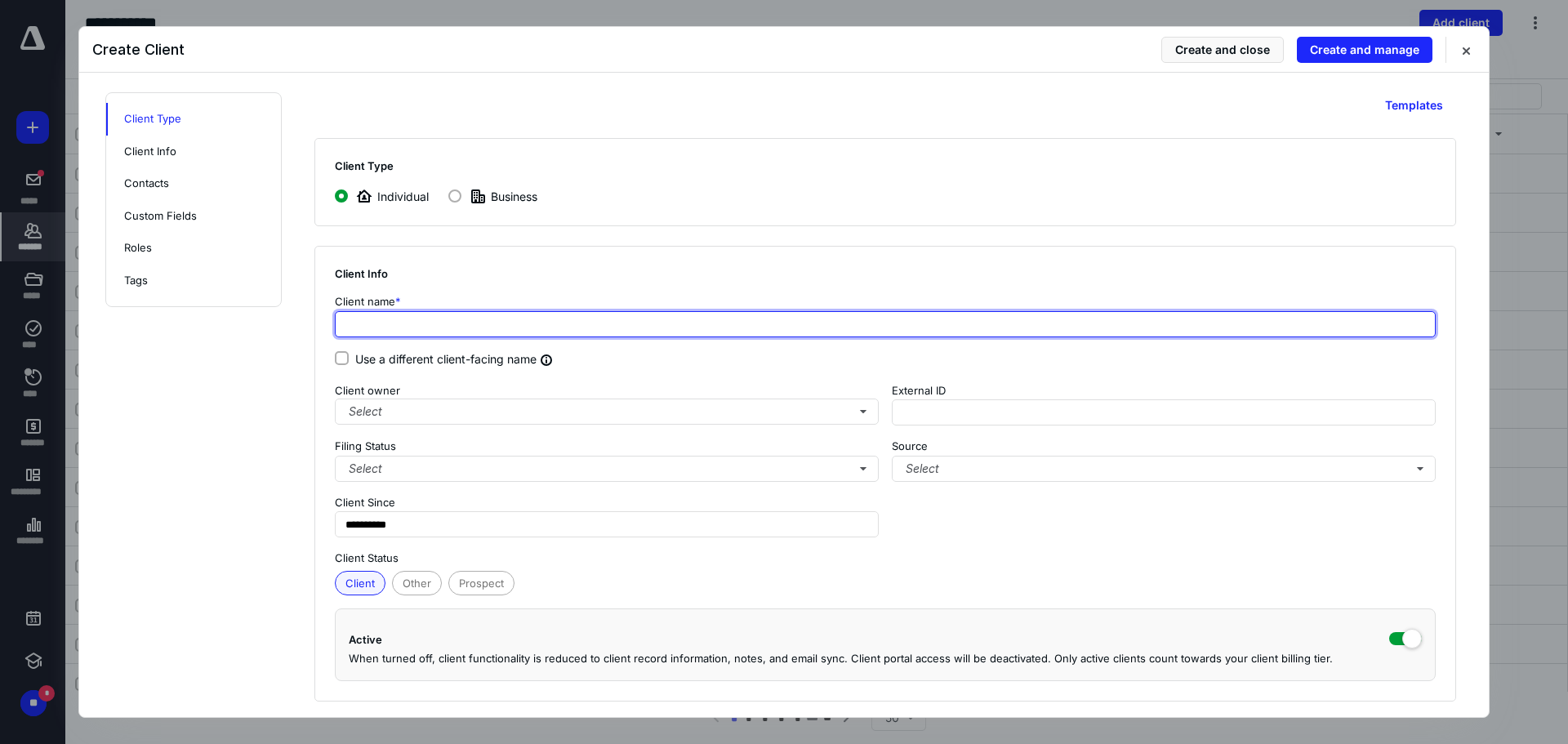 click at bounding box center [885, 324] 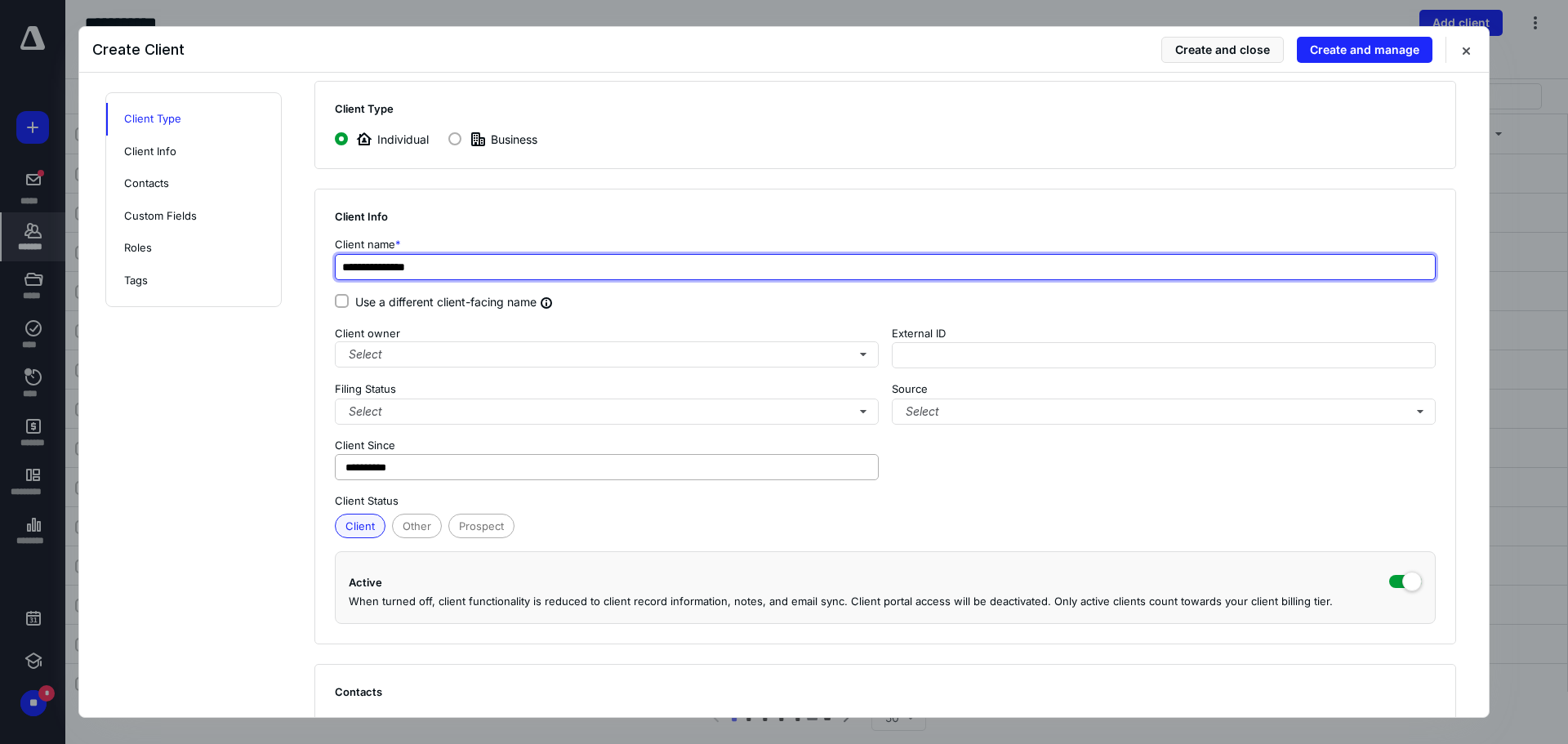 scroll, scrollTop: 82, scrollLeft: 0, axis: vertical 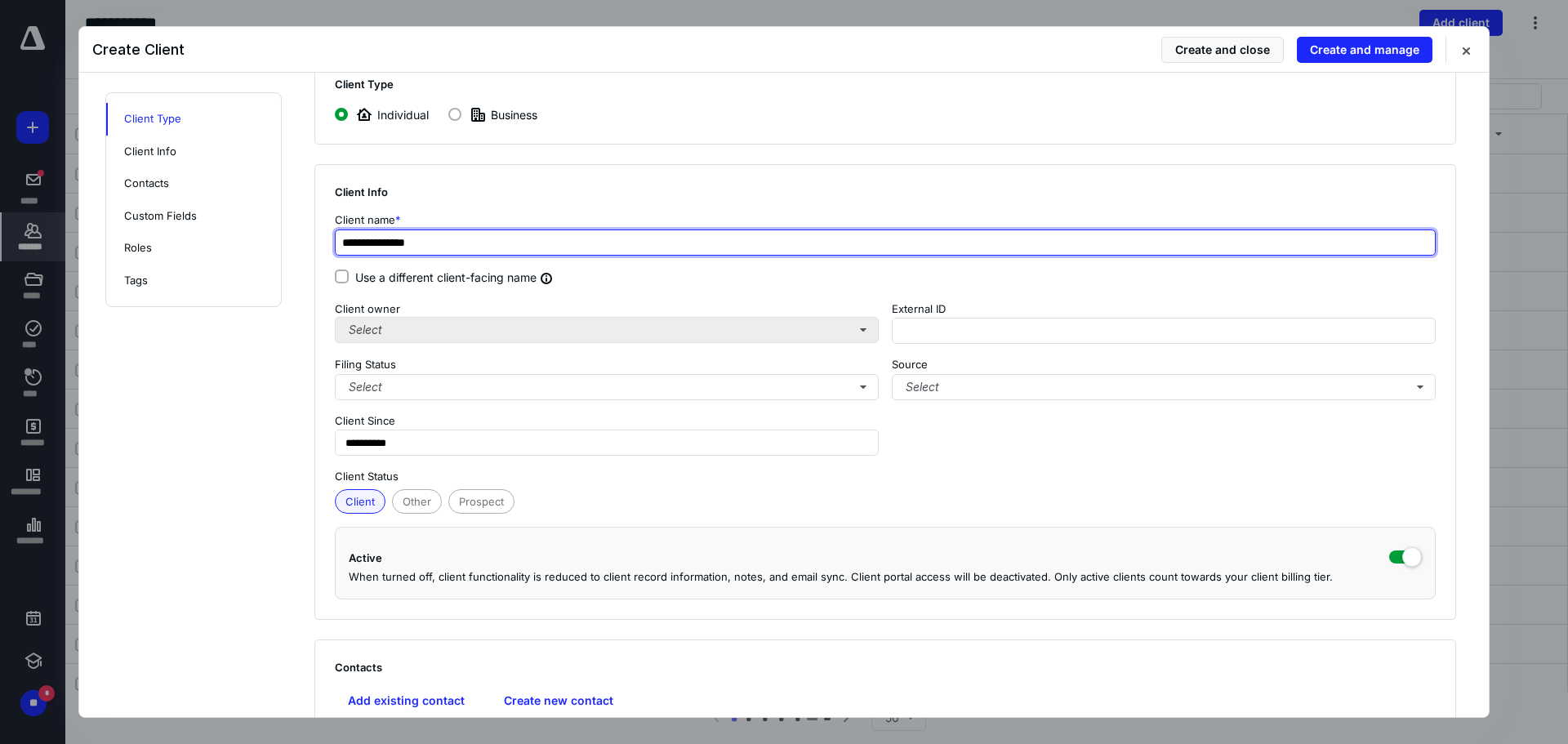 type on "**********" 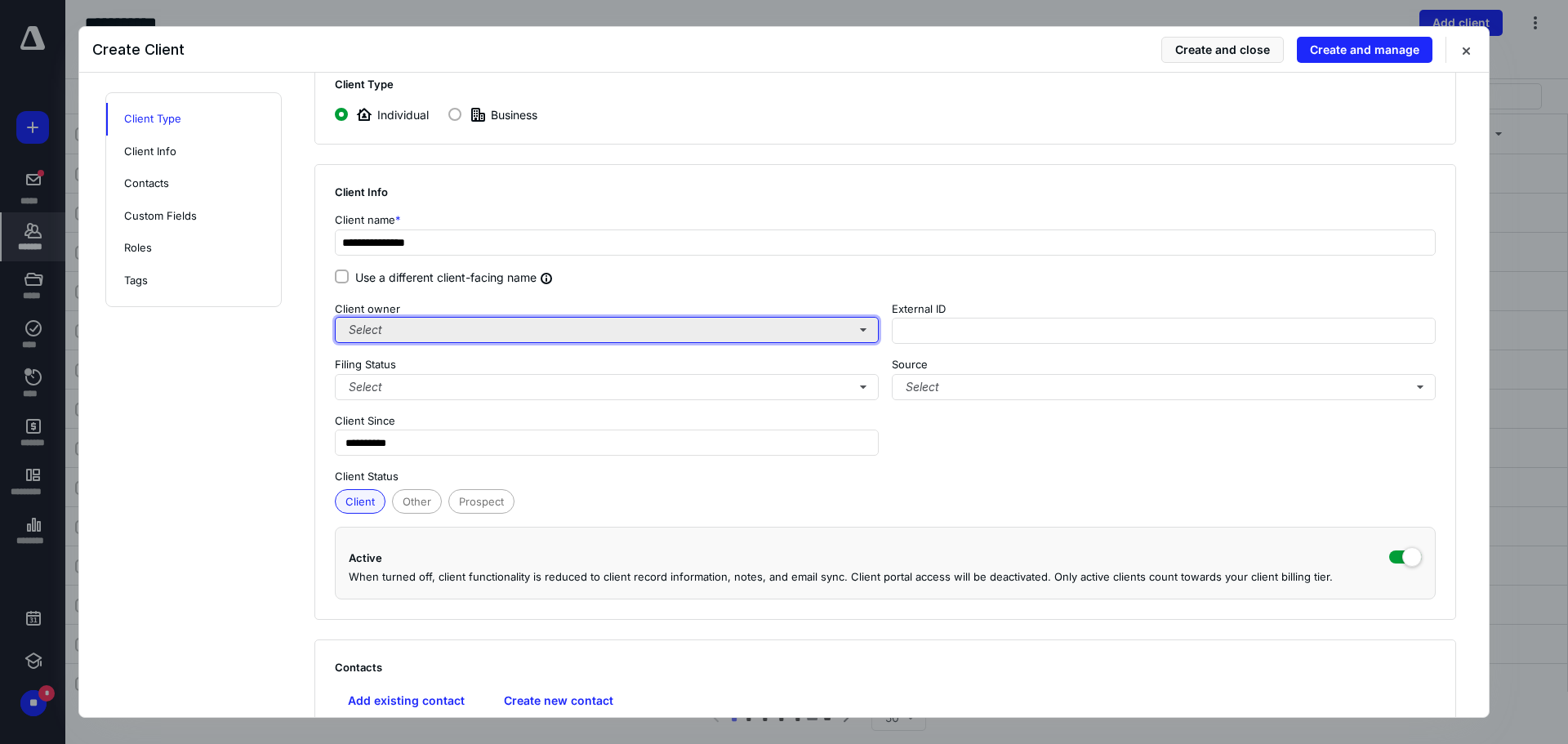 click on "Select" at bounding box center (607, 330) 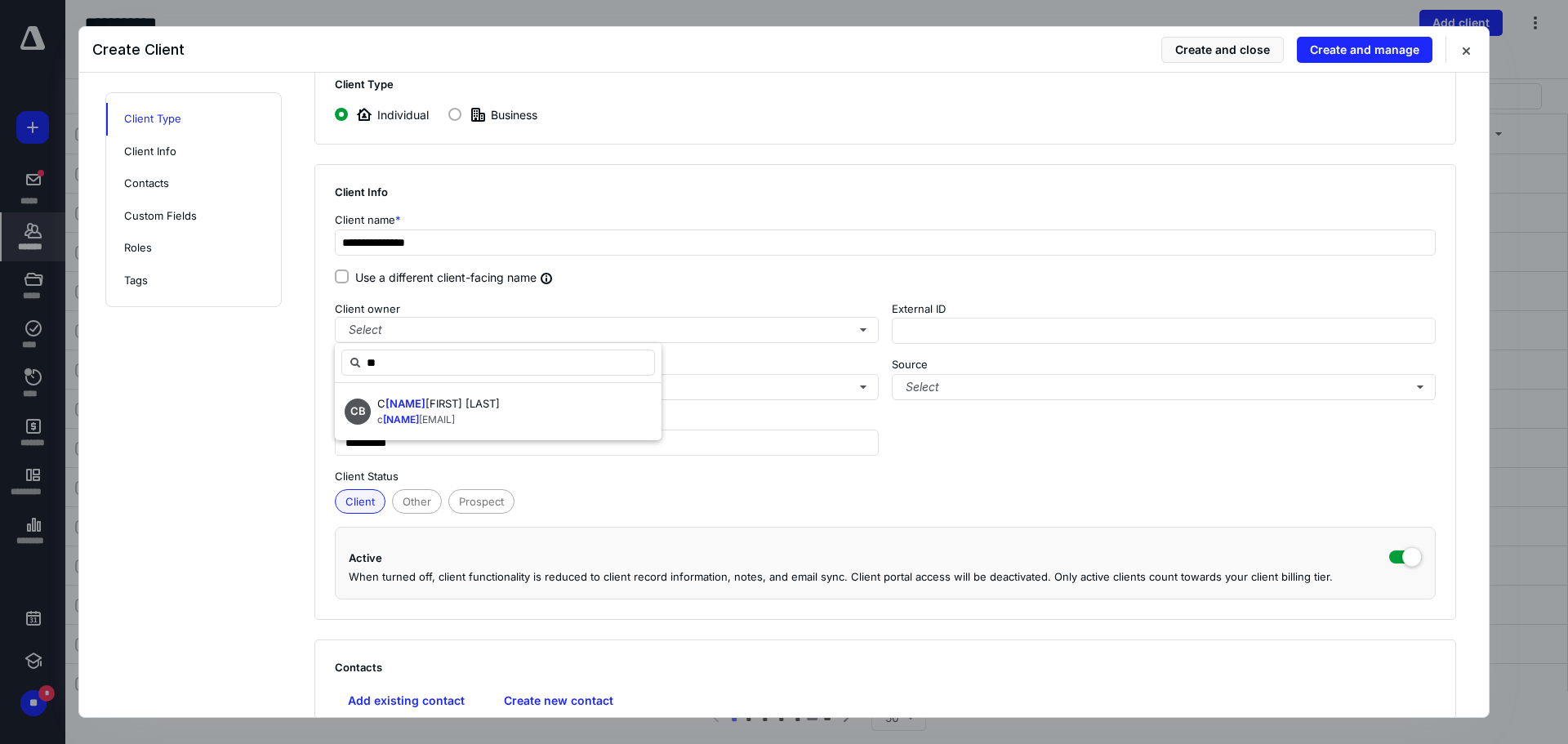 type on "*" 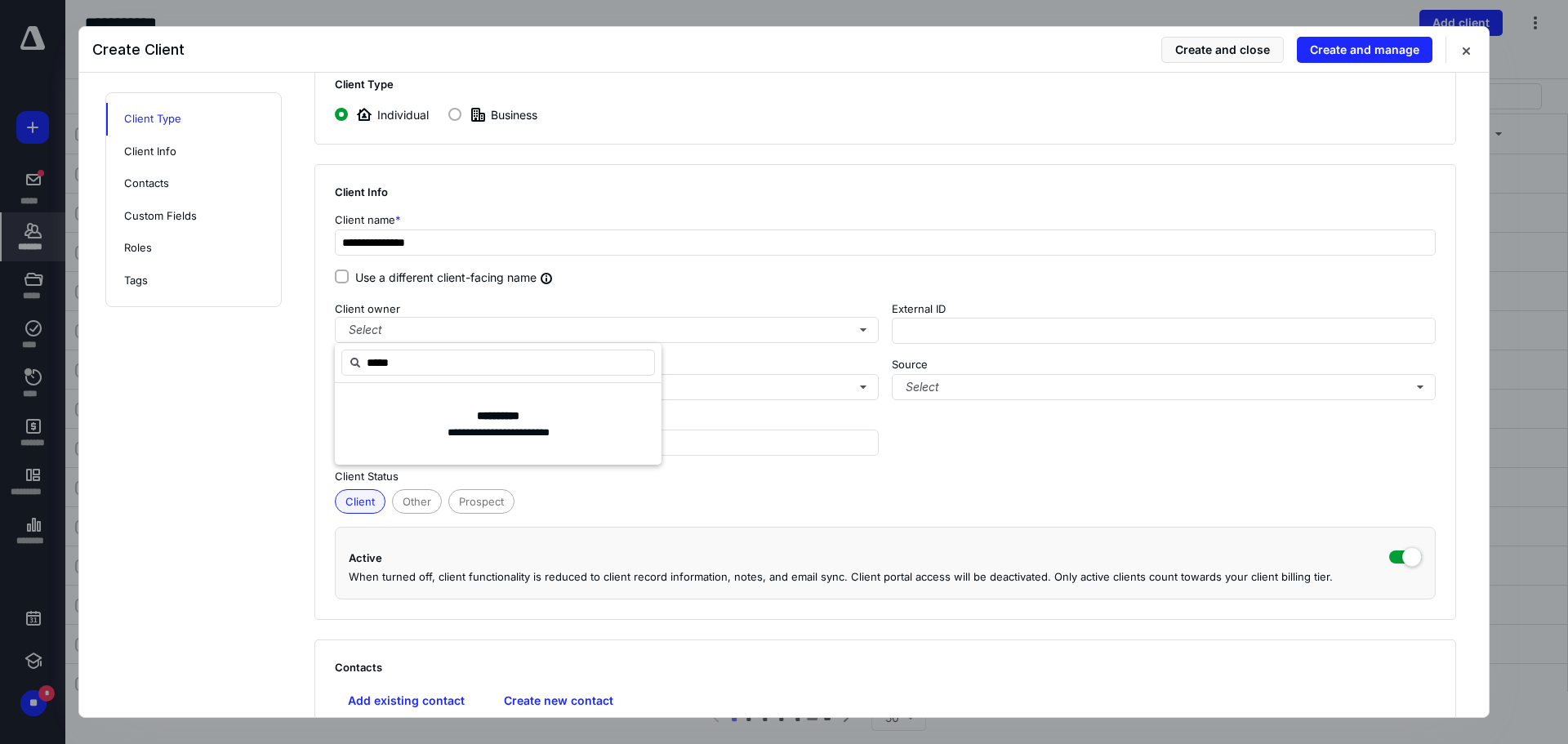 type on "******" 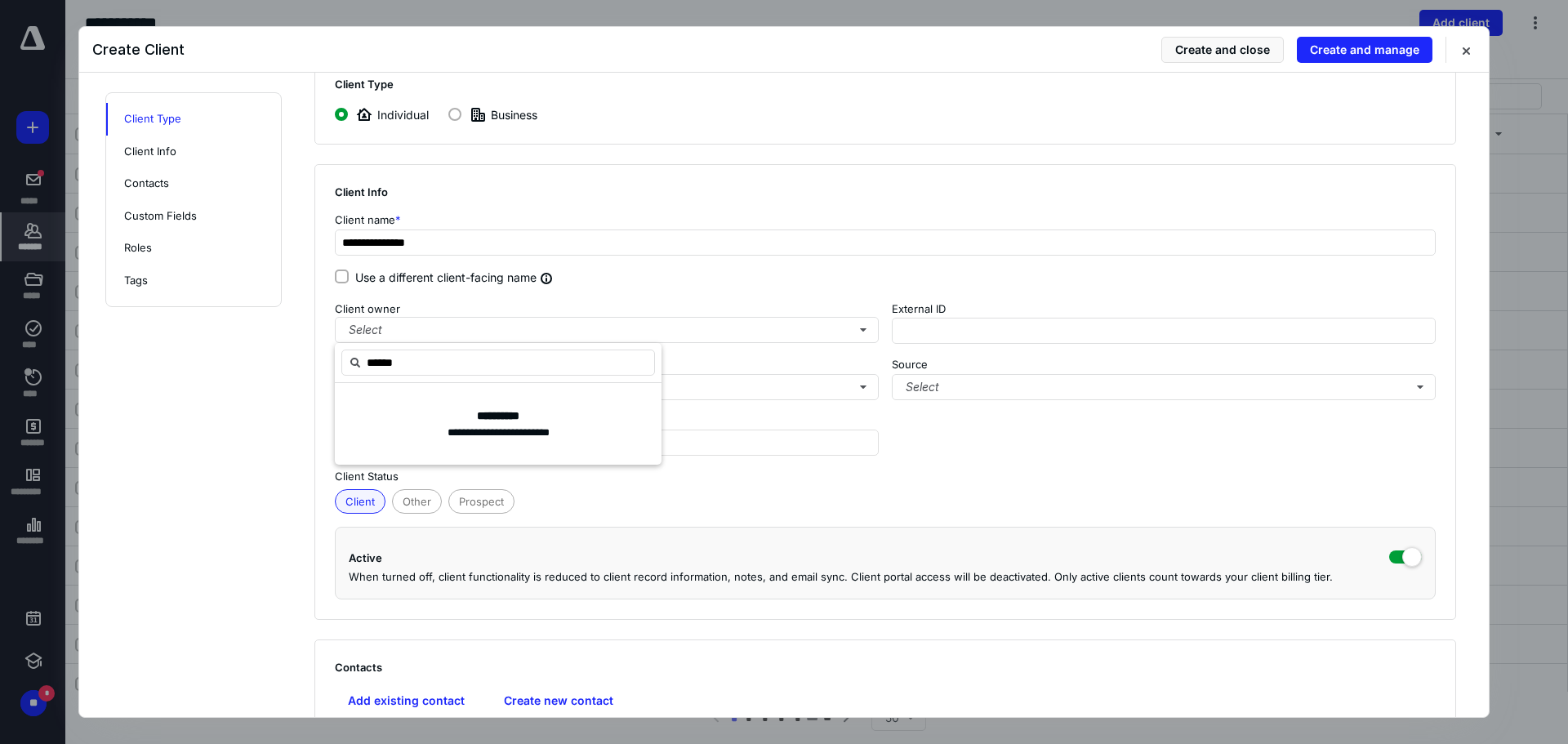 type 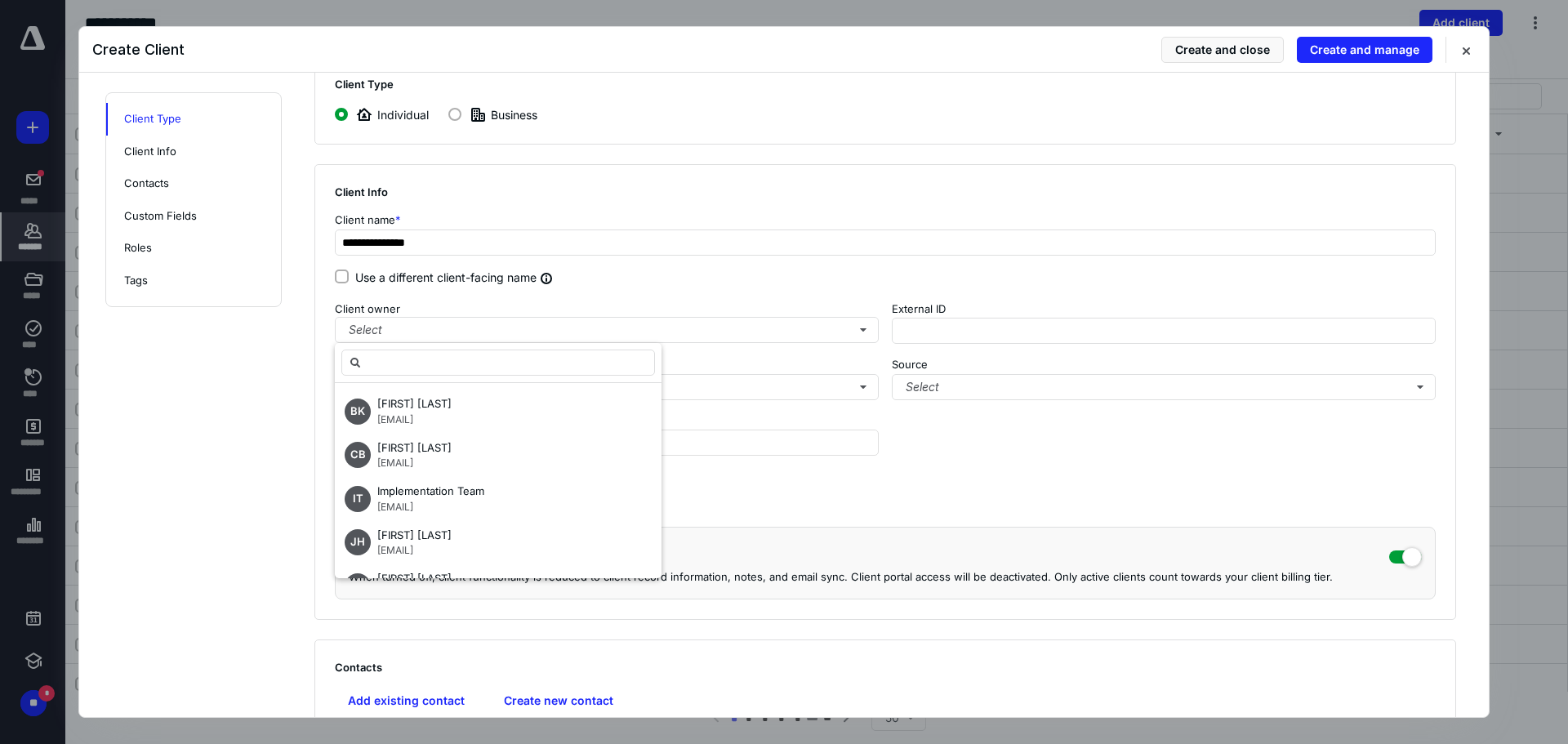 click on "**********" at bounding box center (784, 711) 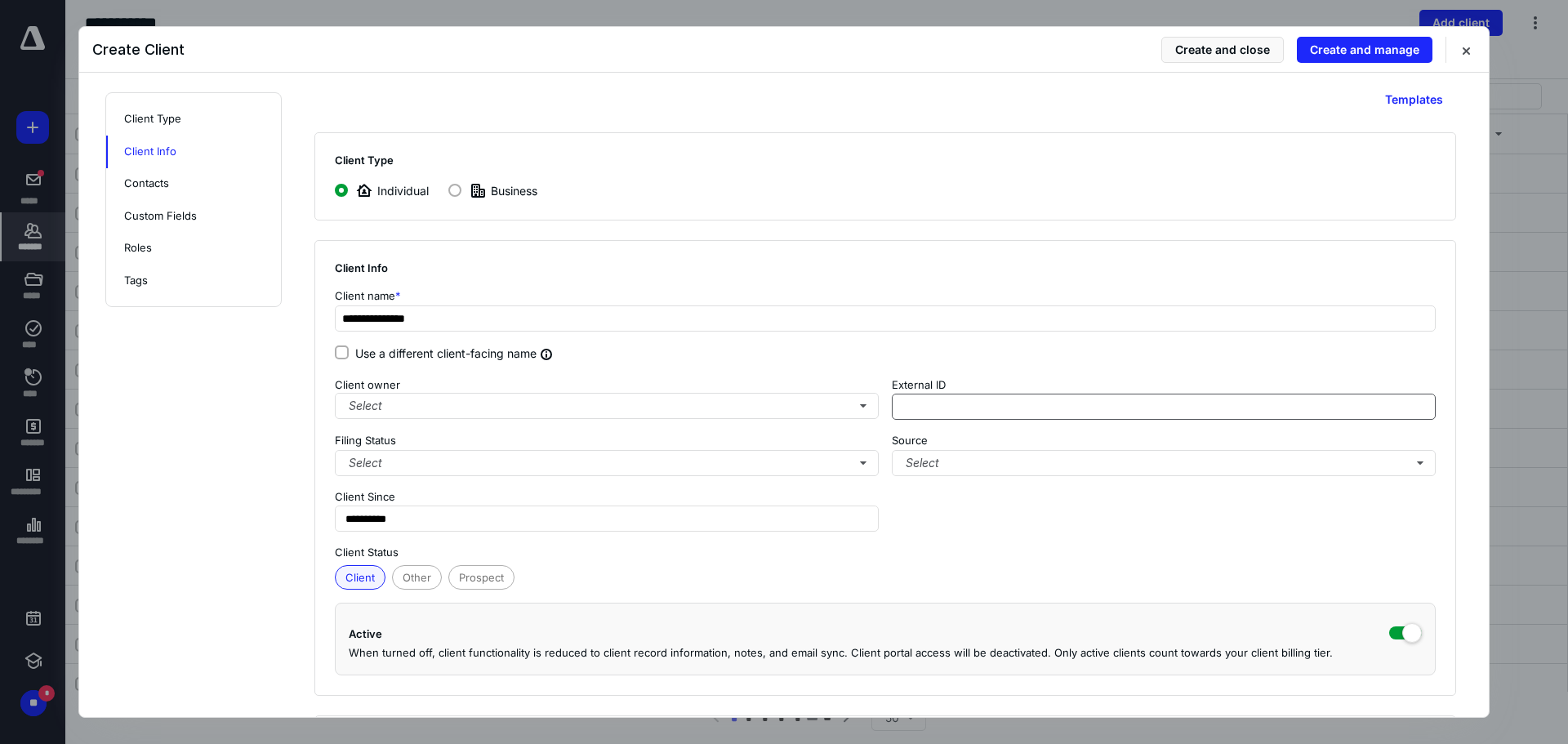 scroll, scrollTop: 0, scrollLeft: 0, axis: both 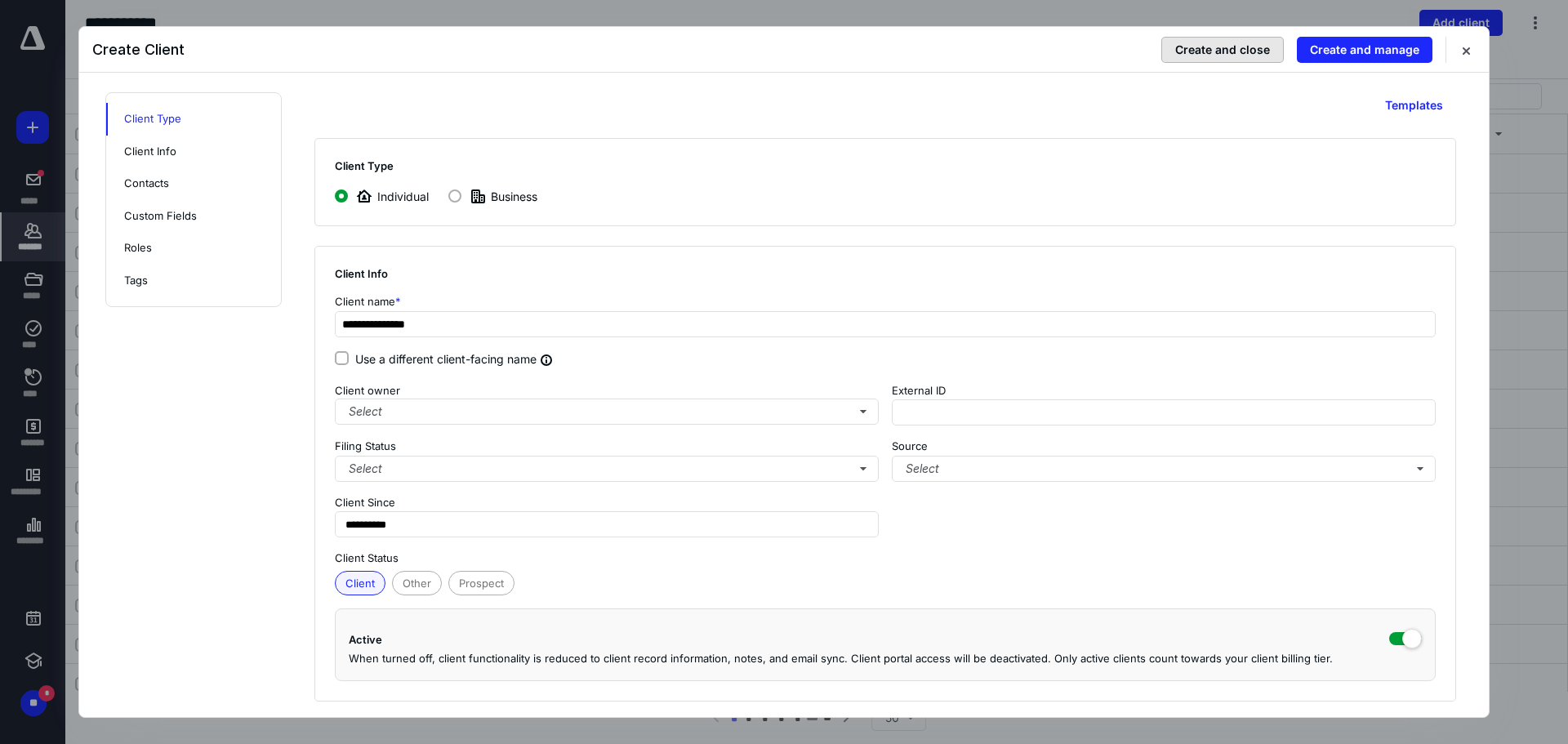 click on "Create and close" at bounding box center [1223, 50] 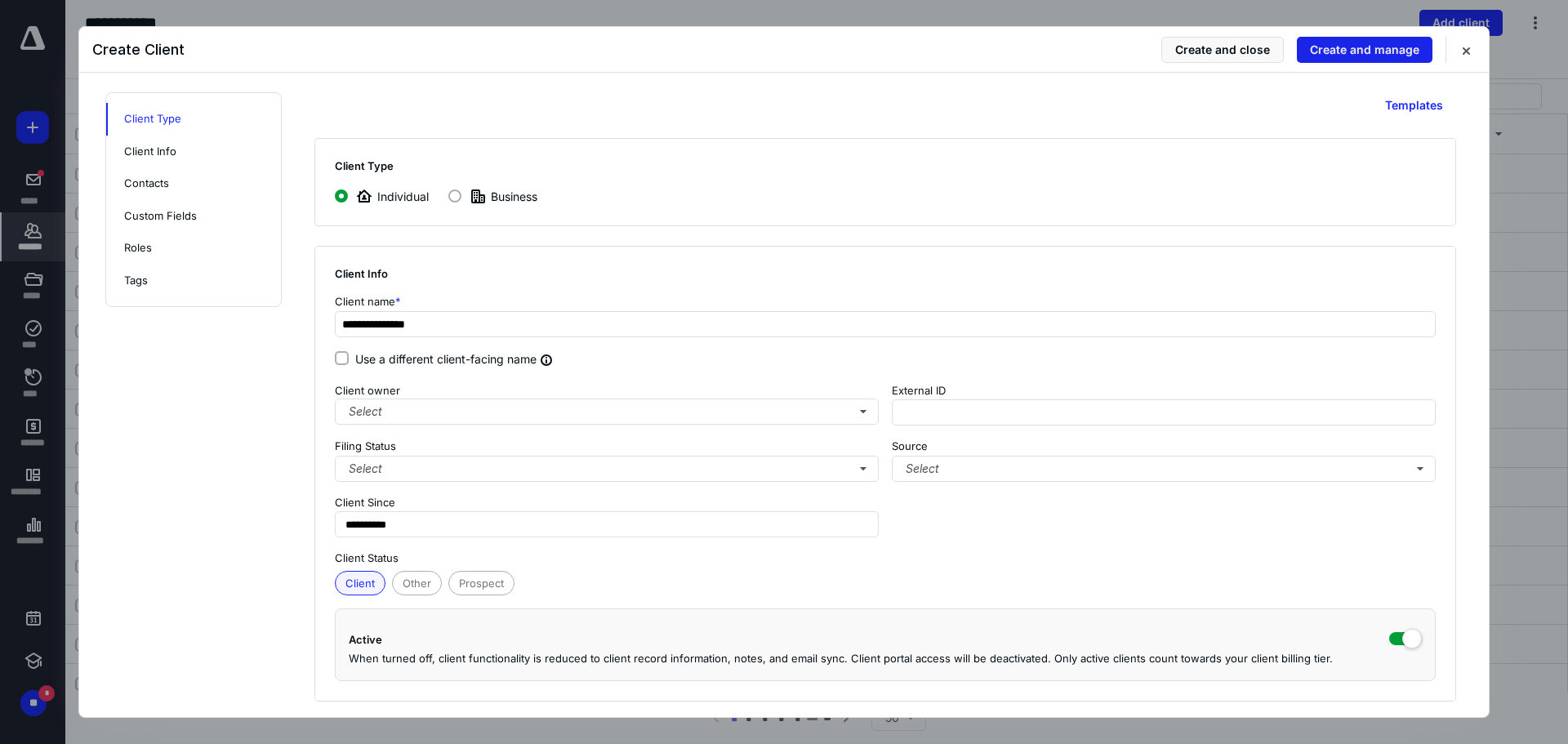 click on "Create and manage" at bounding box center [1365, 50] 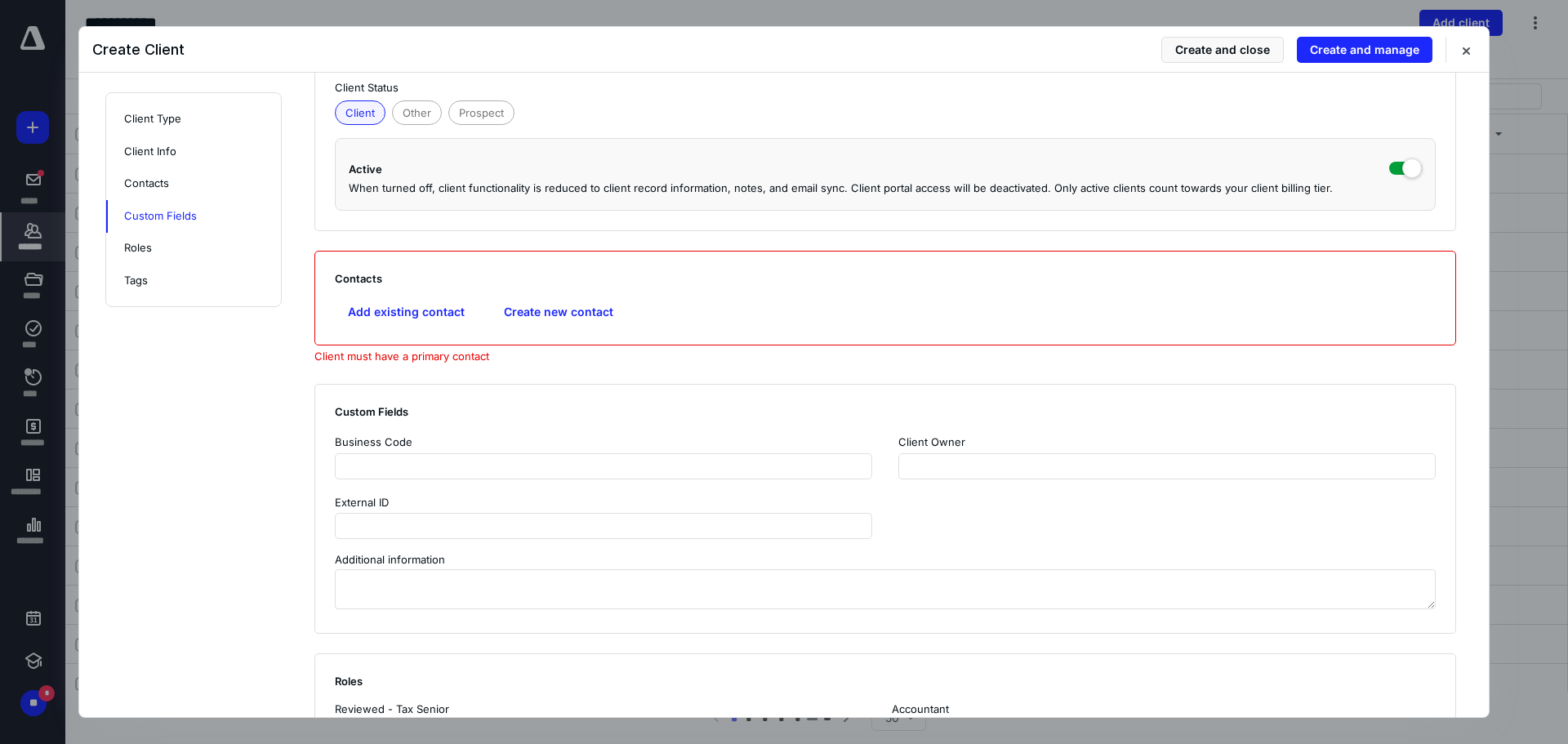 scroll, scrollTop: 490, scrollLeft: 0, axis: vertical 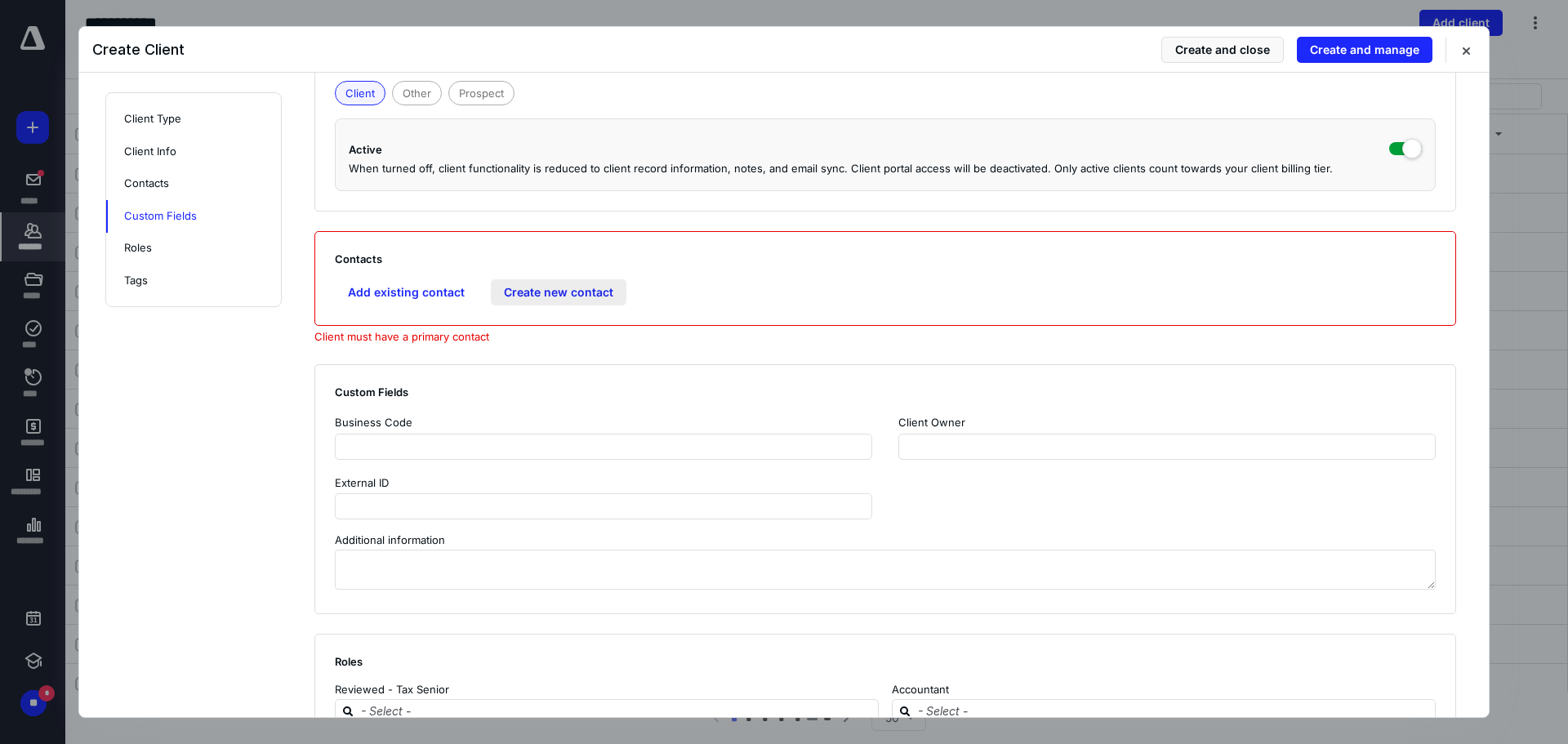 click on "Create new contact" at bounding box center [559, 292] 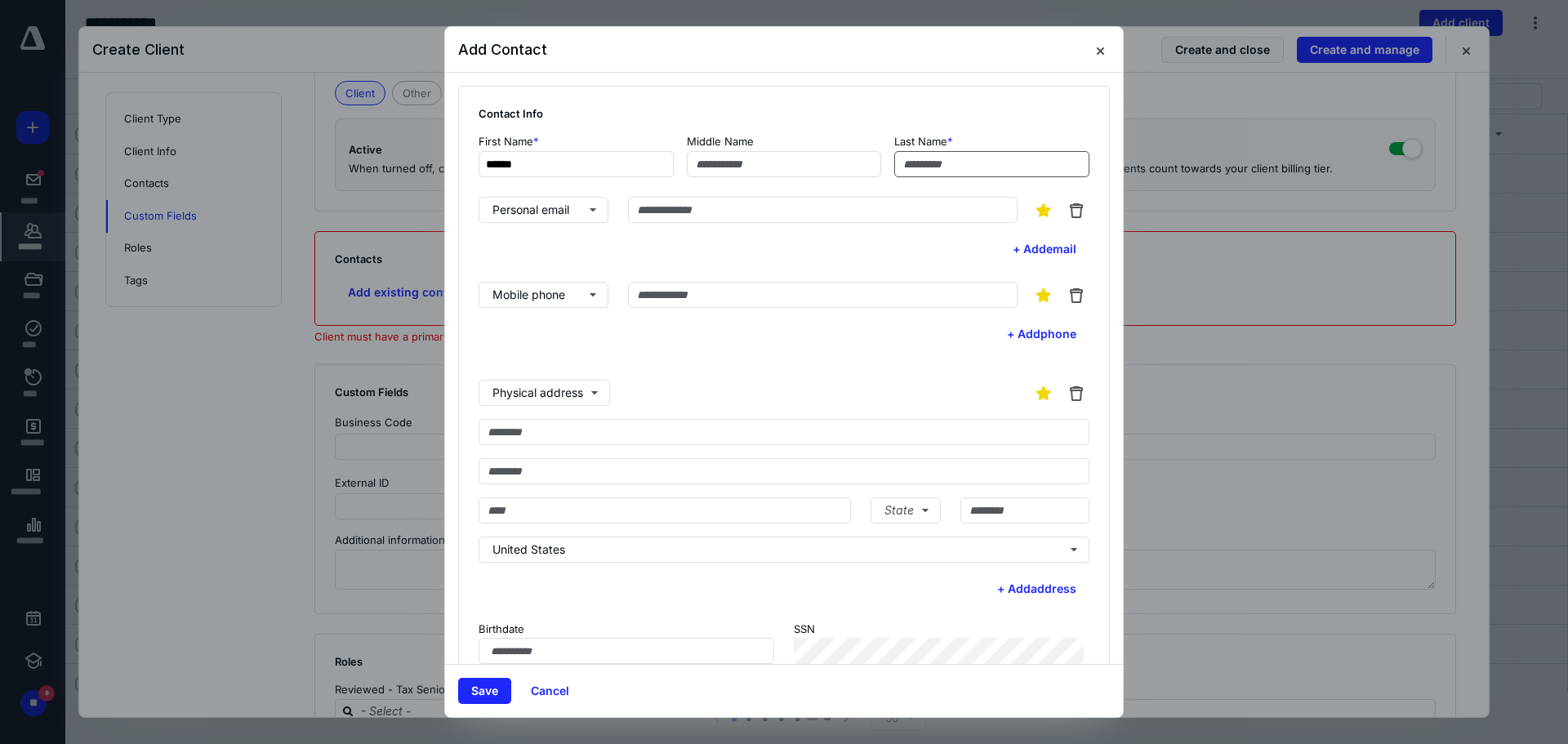 type on "******" 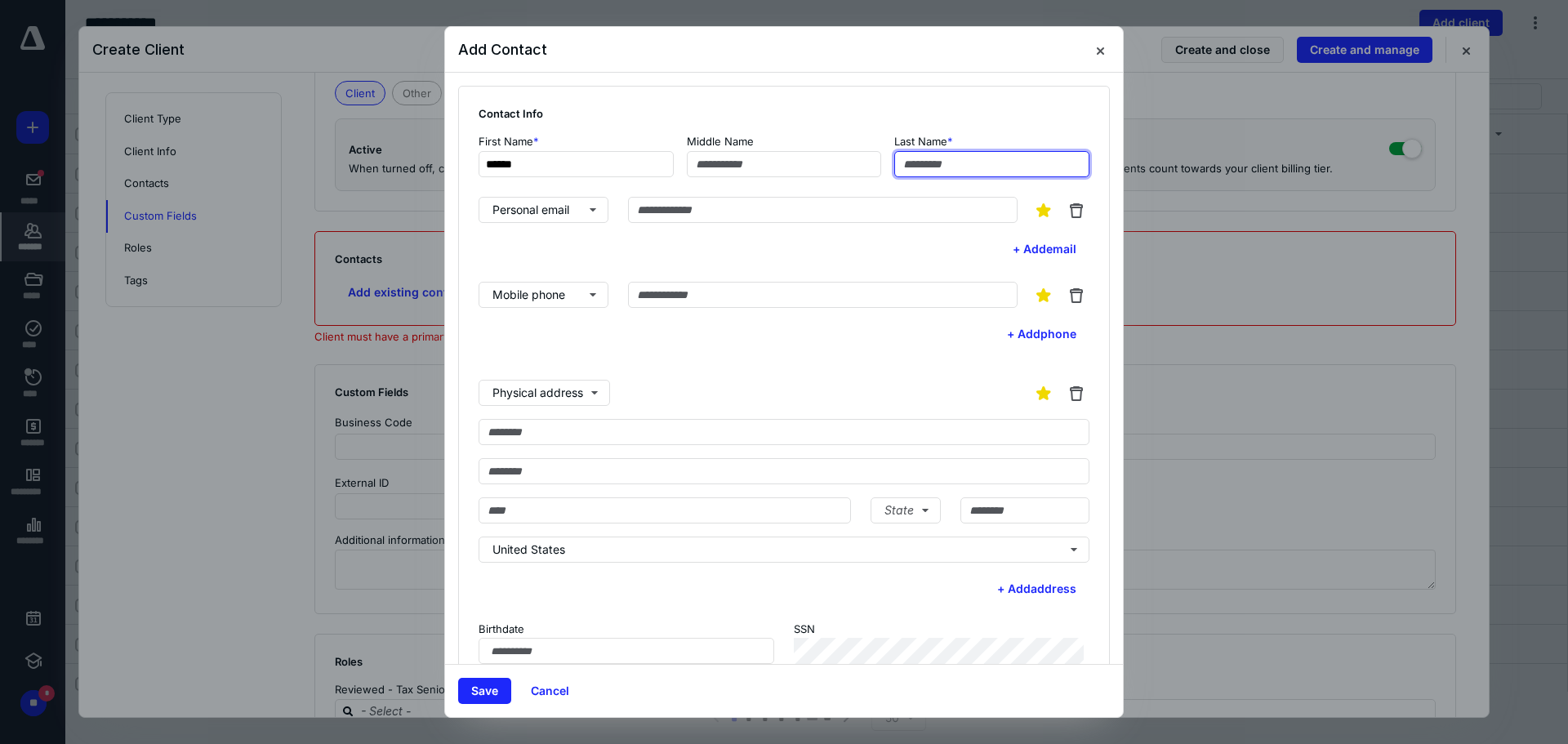 click at bounding box center (991, 164) 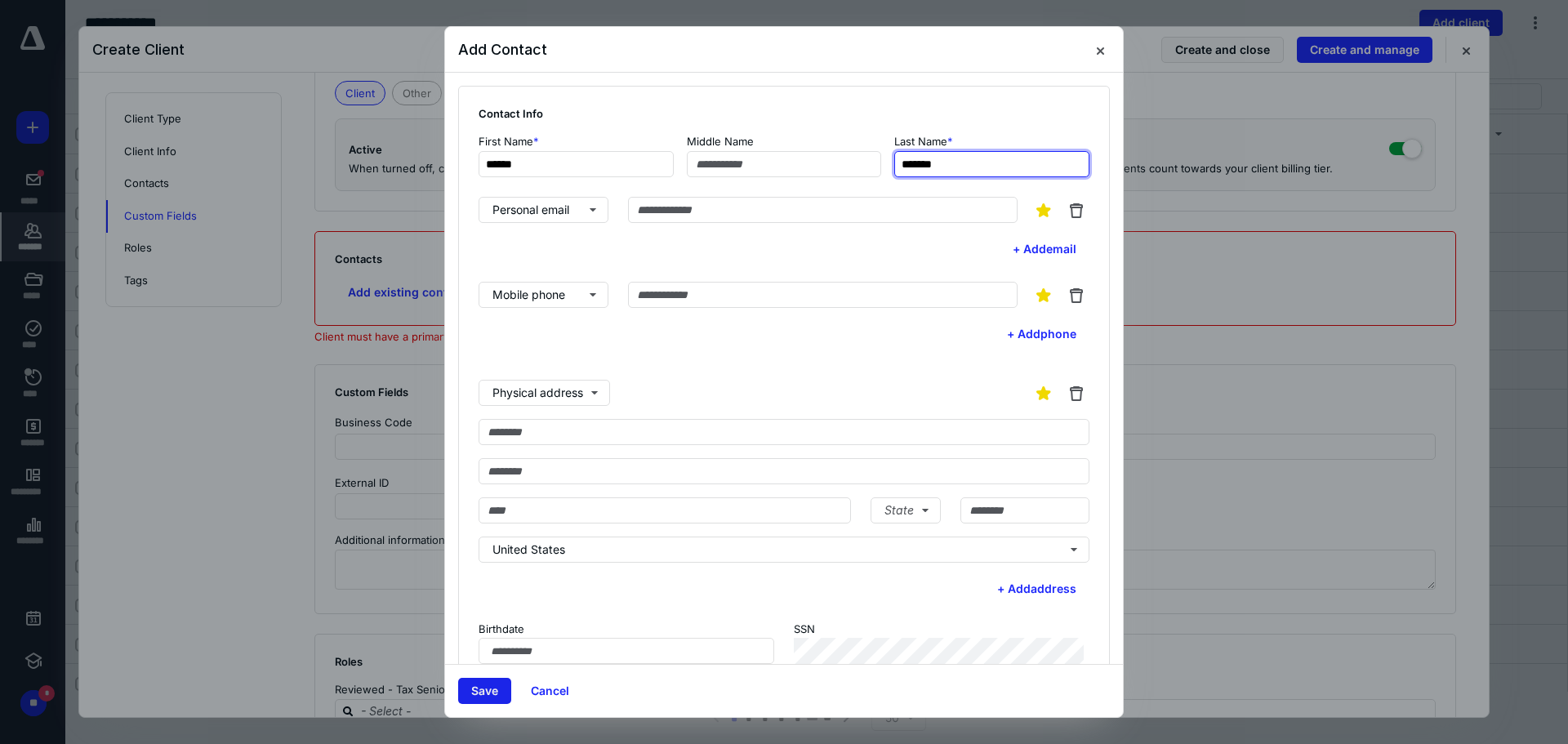 type on "*******" 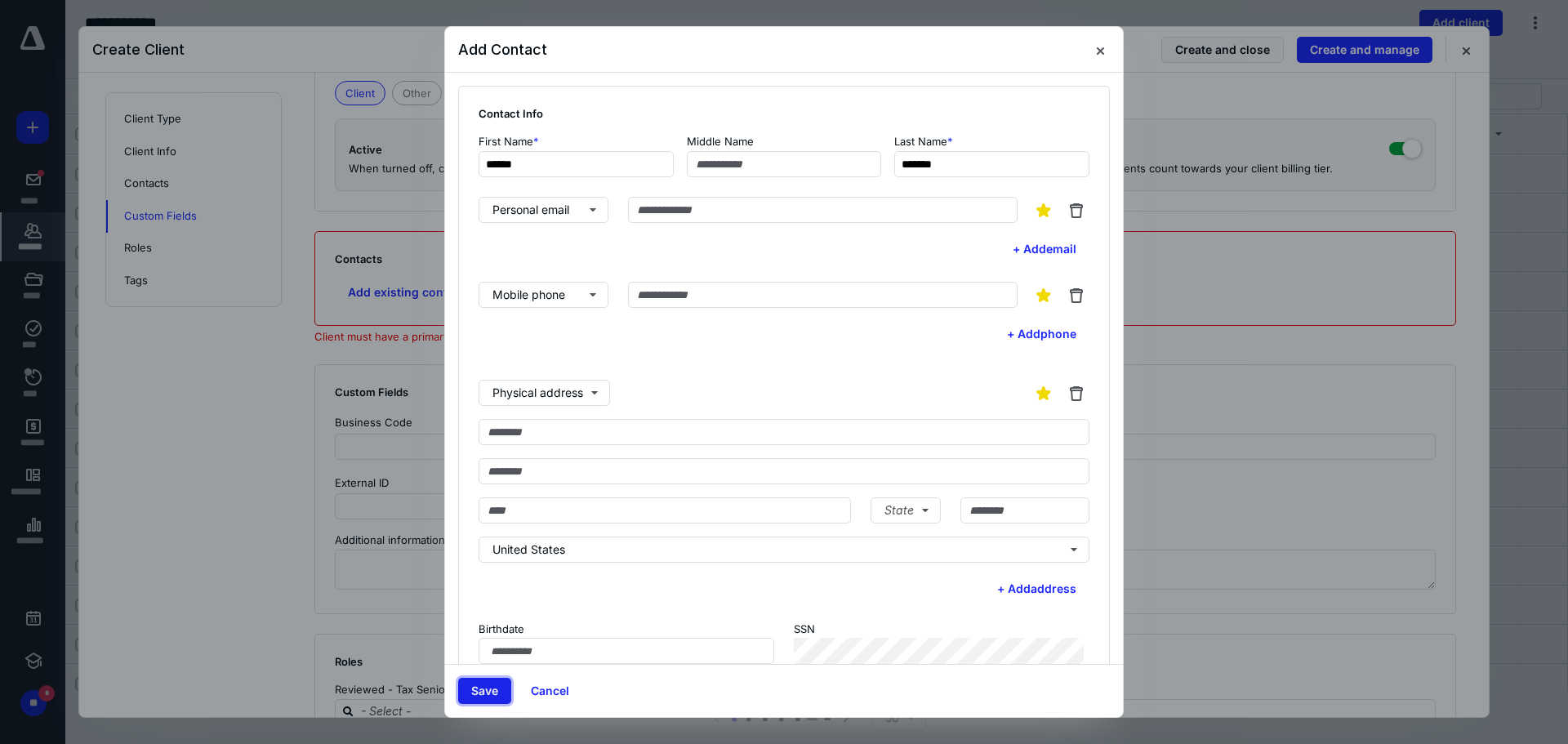 click on "Save" at bounding box center (484, 691) 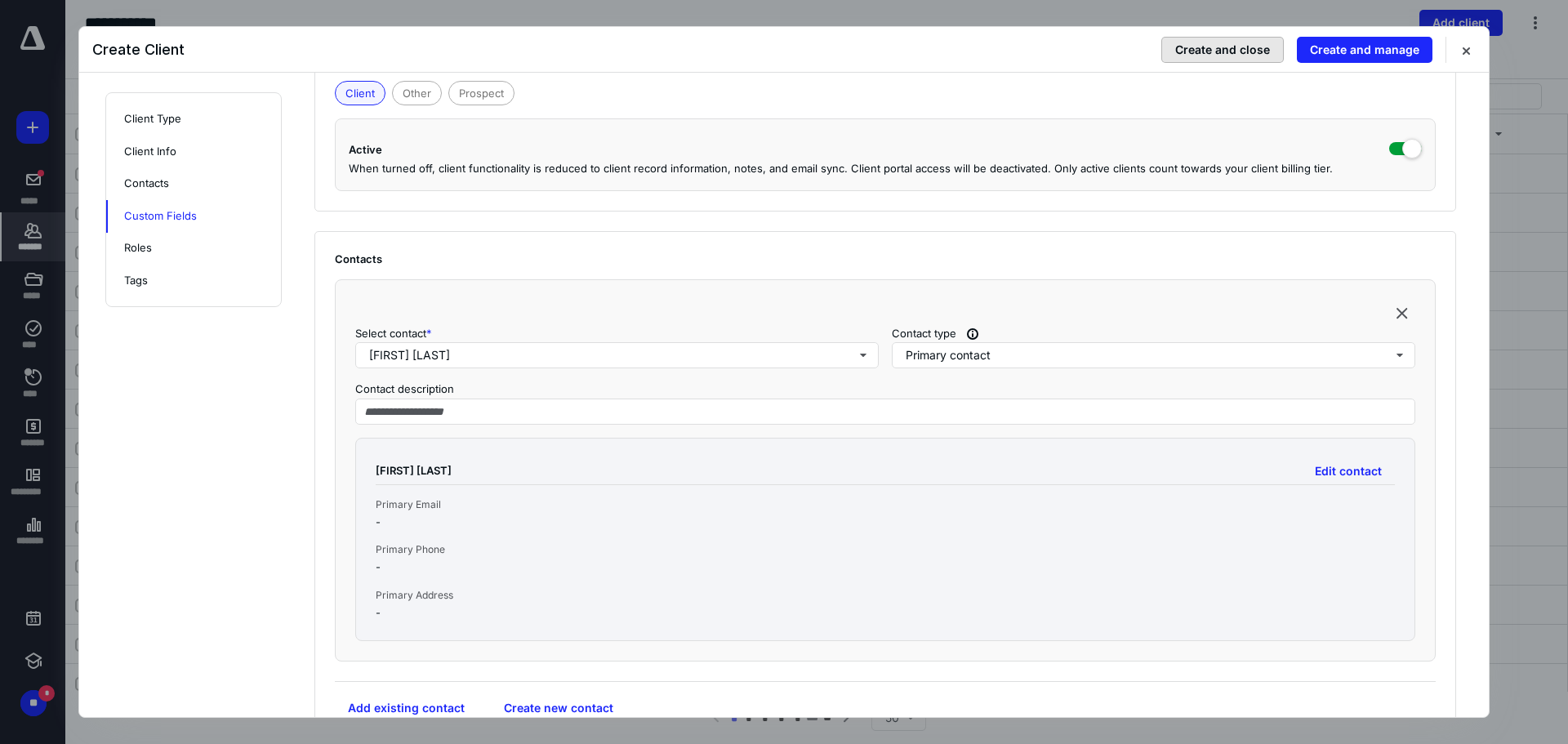 click on "Create and close" at bounding box center [1223, 50] 